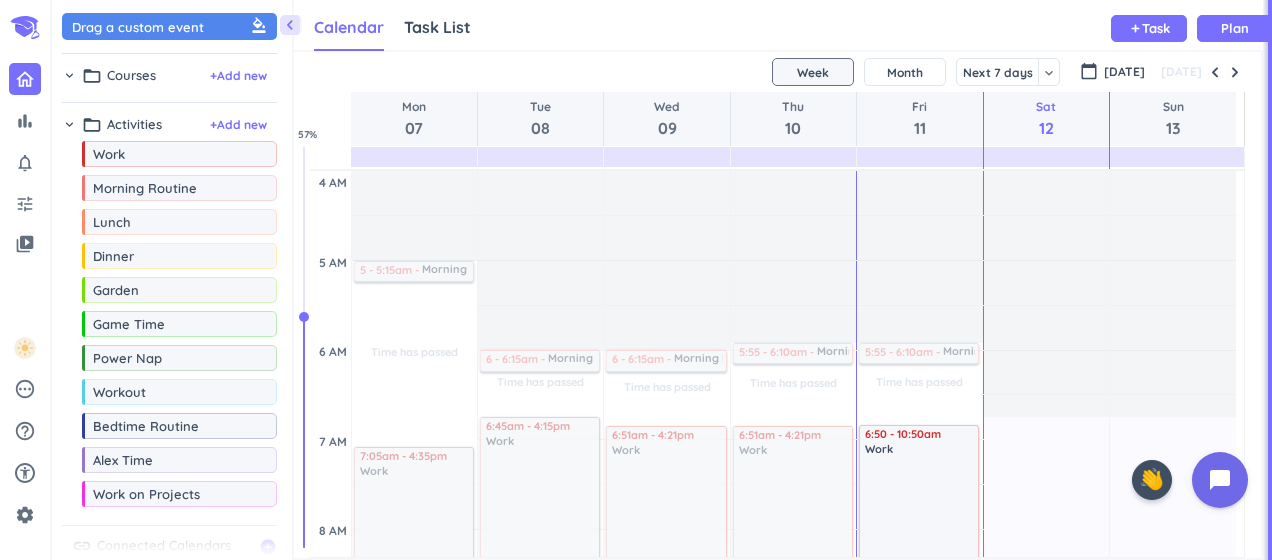 scroll, scrollTop: 0, scrollLeft: 0, axis: both 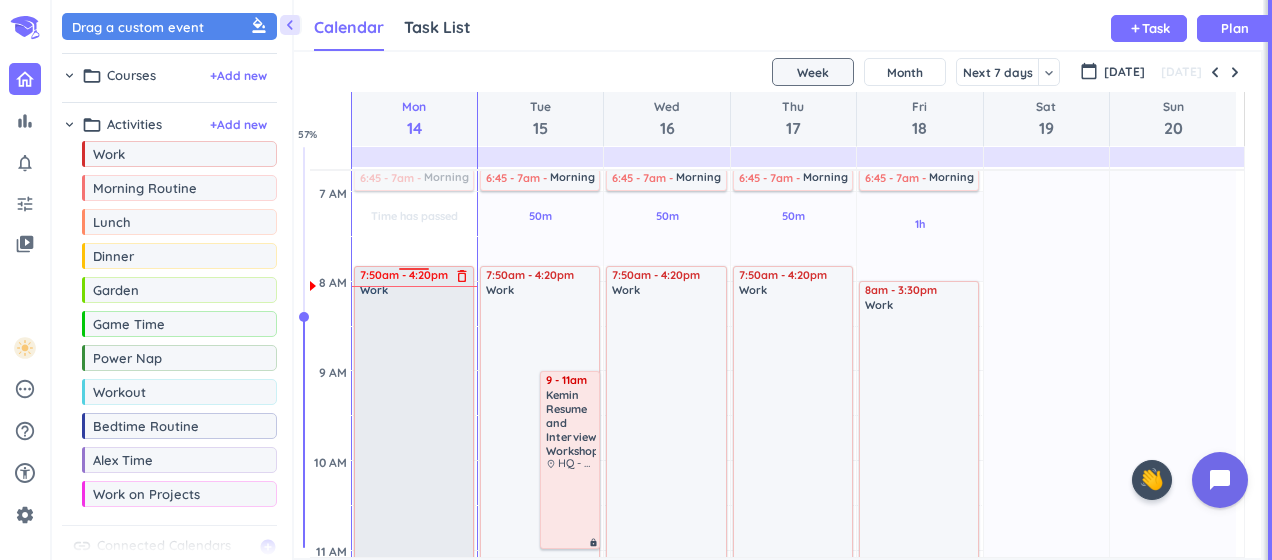 click at bounding box center [415, 661] 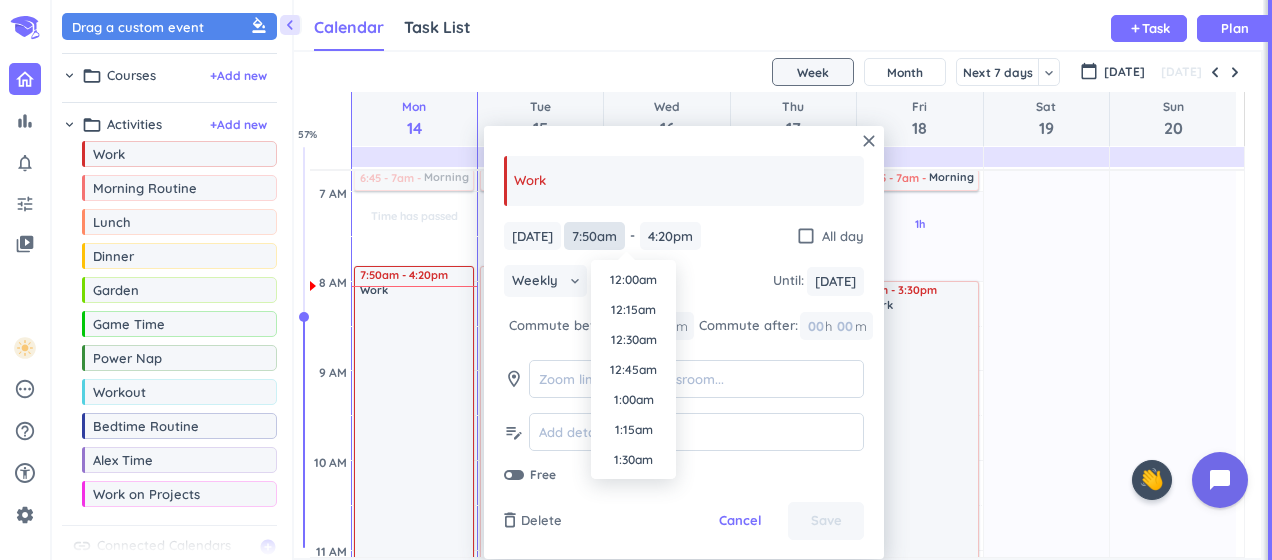 click on "7:50am" at bounding box center (594, 236) 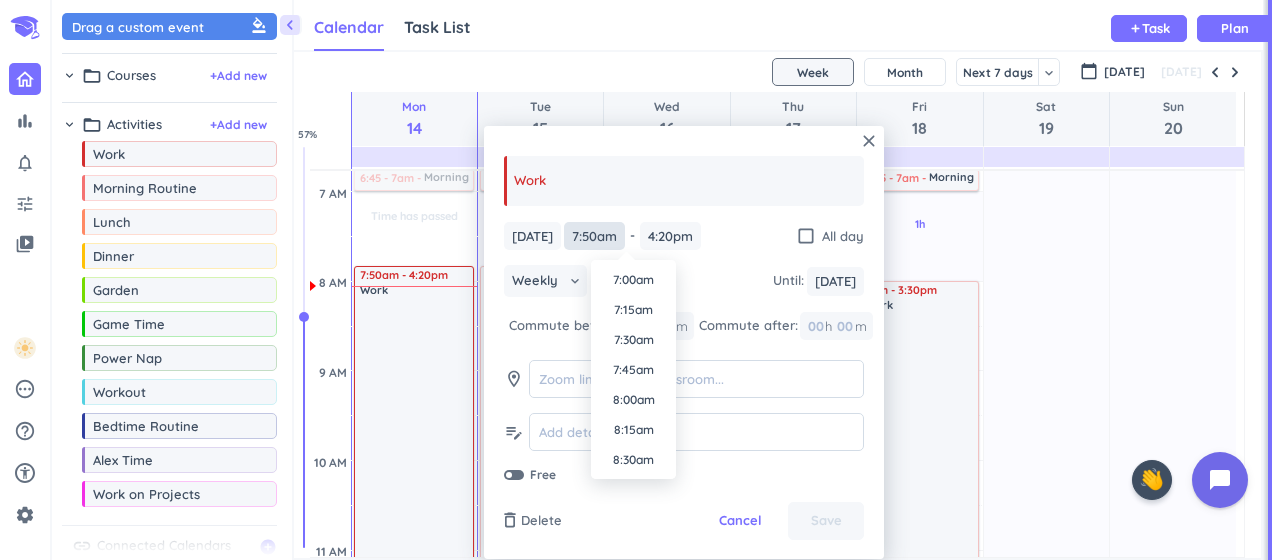 click on "7:50am" at bounding box center (594, 236) 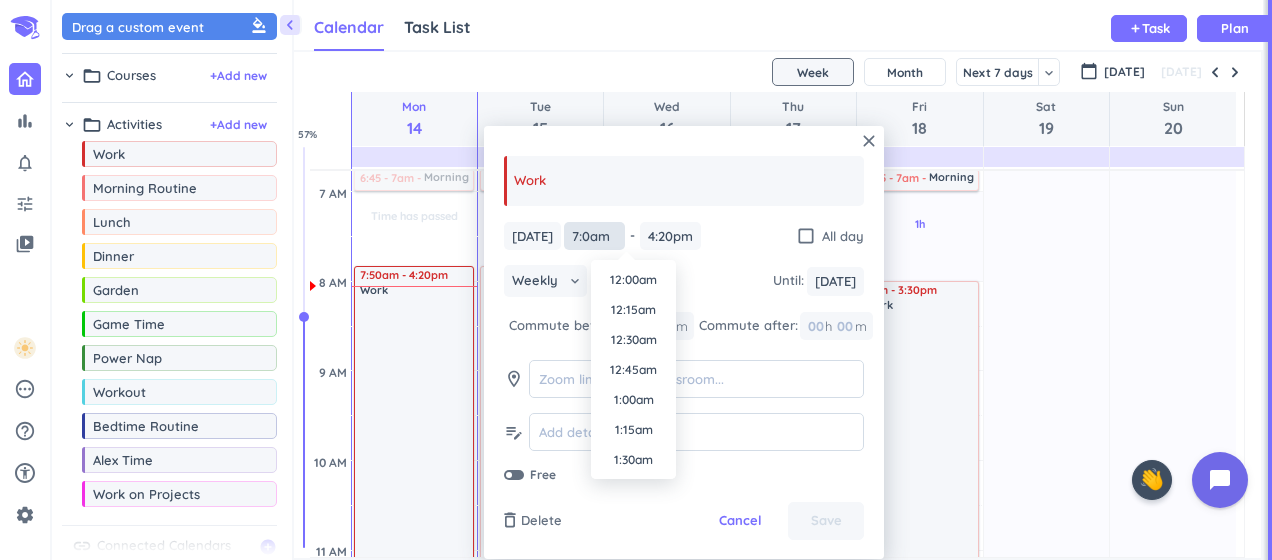 scroll, scrollTop: 750, scrollLeft: 0, axis: vertical 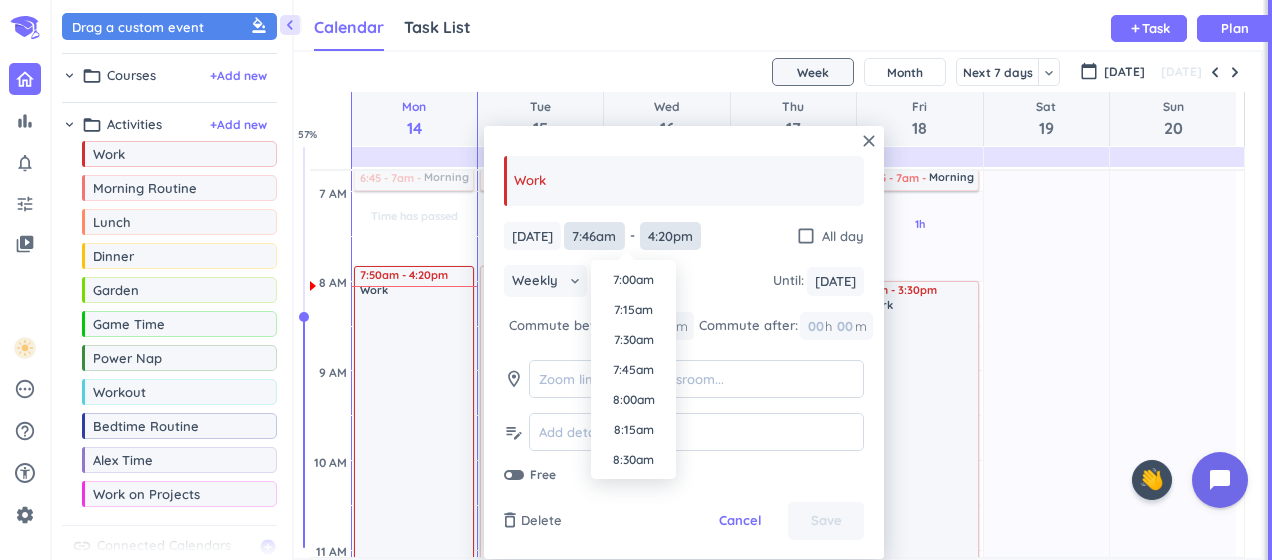 type on "7:46am" 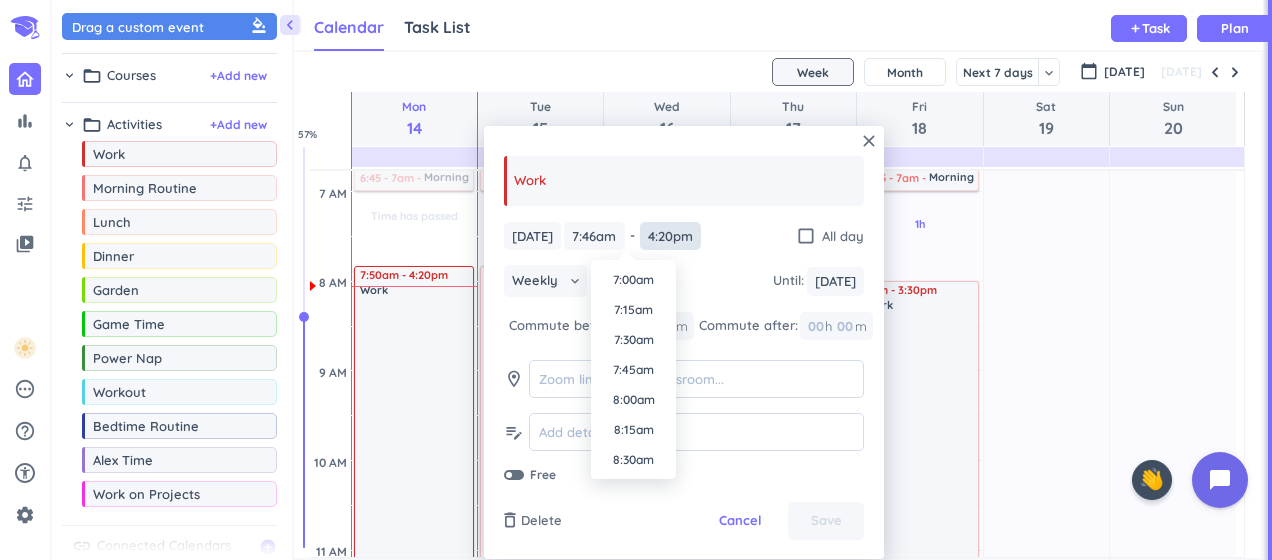 click on "4:20pm" at bounding box center [670, 236] 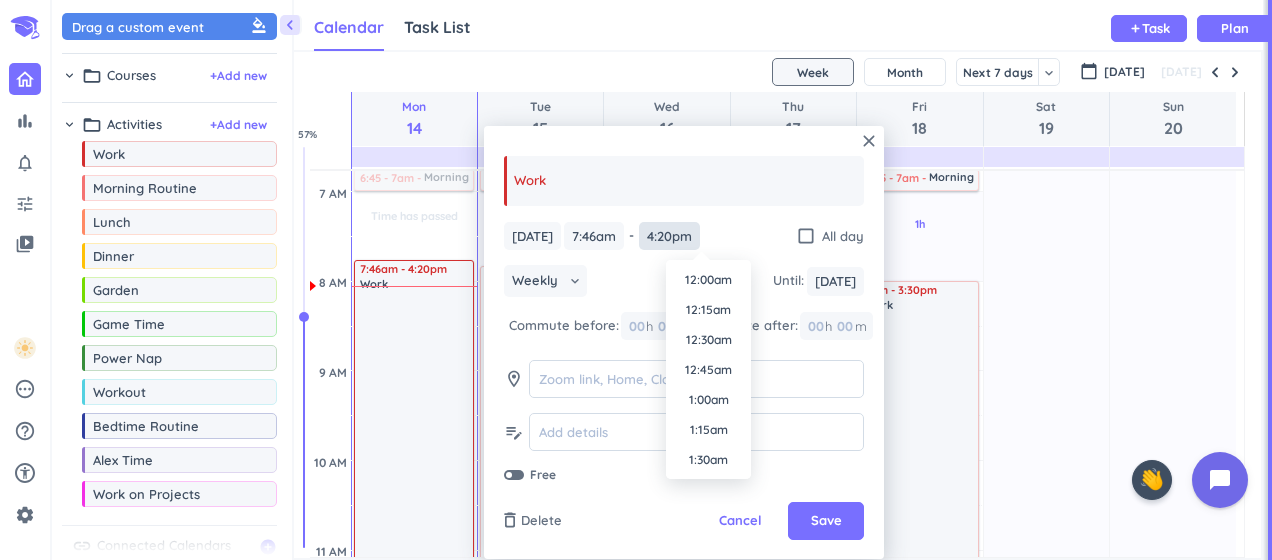 scroll, scrollTop: 1860, scrollLeft: 0, axis: vertical 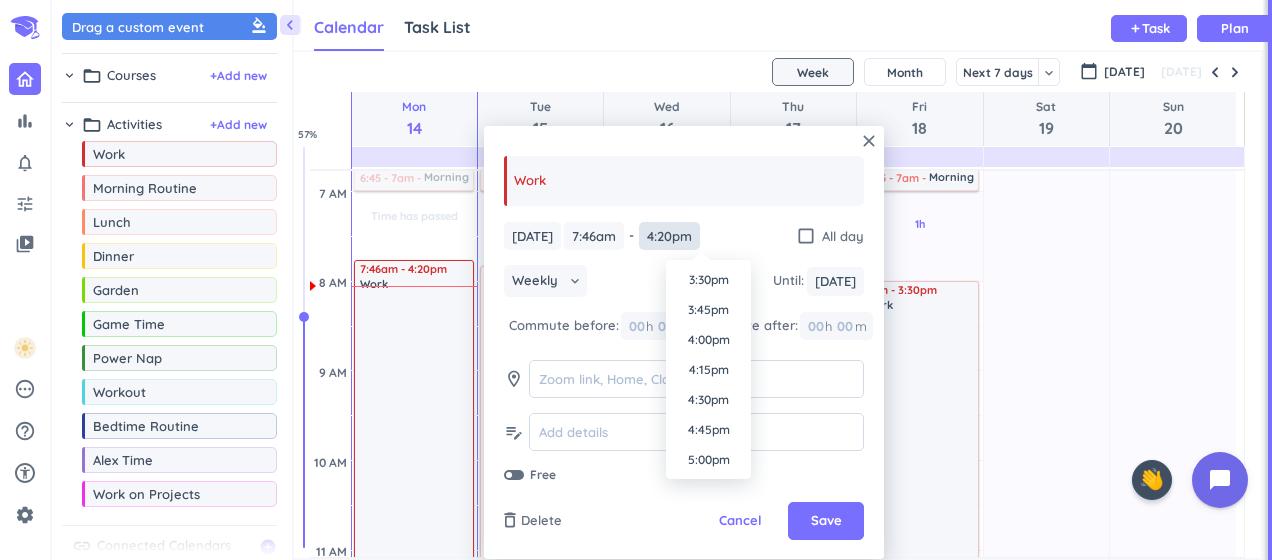 click on "4:20pm" at bounding box center [669, 236] 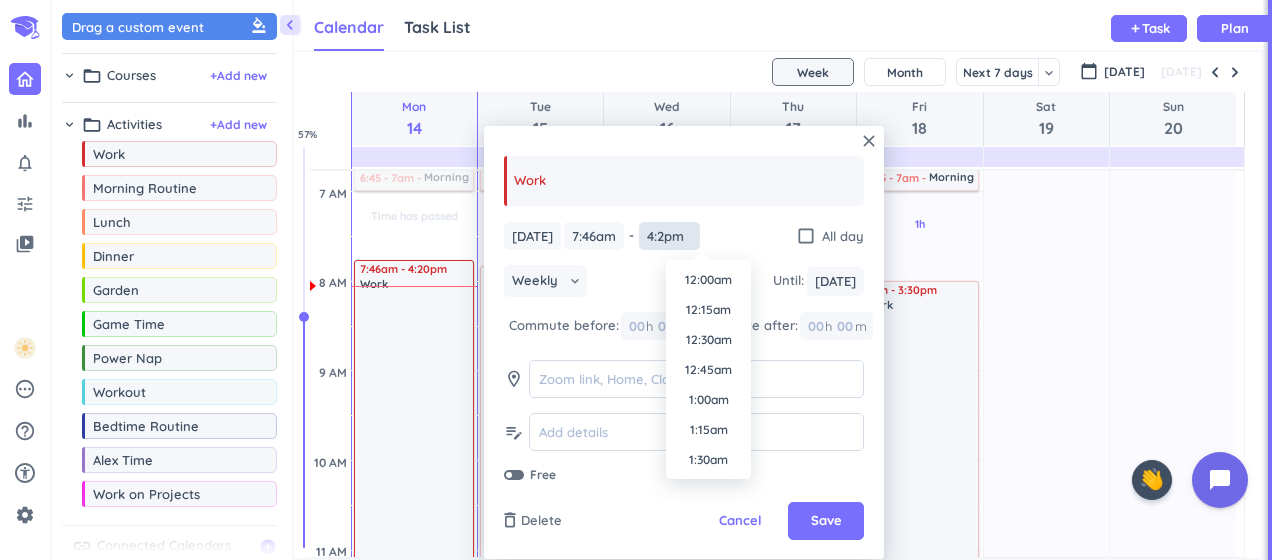 scroll, scrollTop: 1830, scrollLeft: 0, axis: vertical 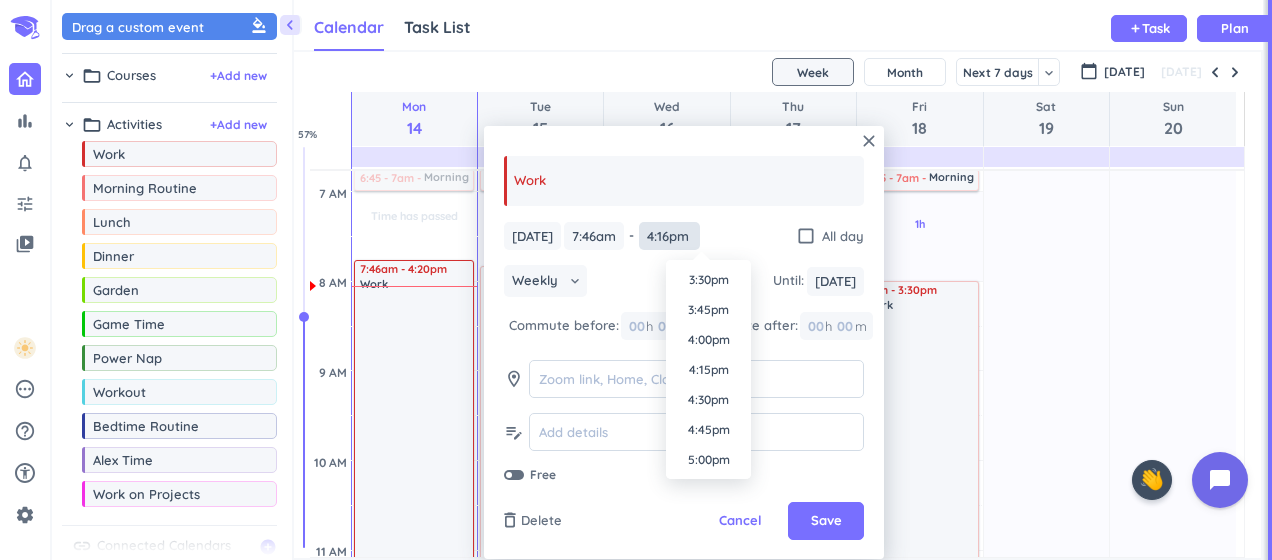 type on "4:16pm" 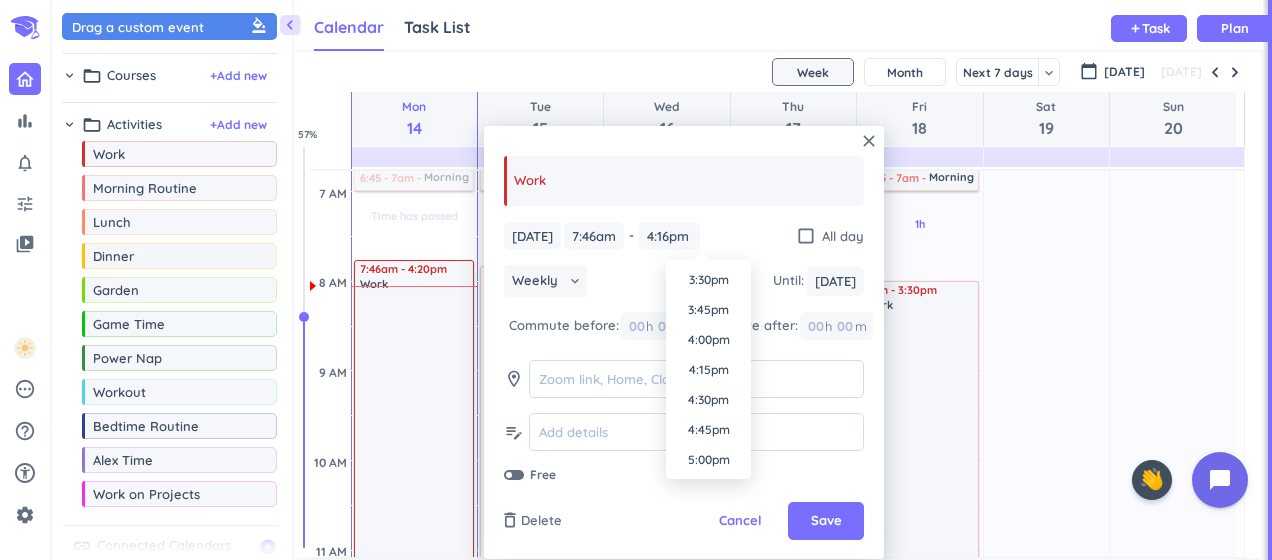 click on "[DATE] [DATE]   7:46am 7:46am - 4:20pm 4:16pm check_box_outline_blank All day" at bounding box center [684, 236] 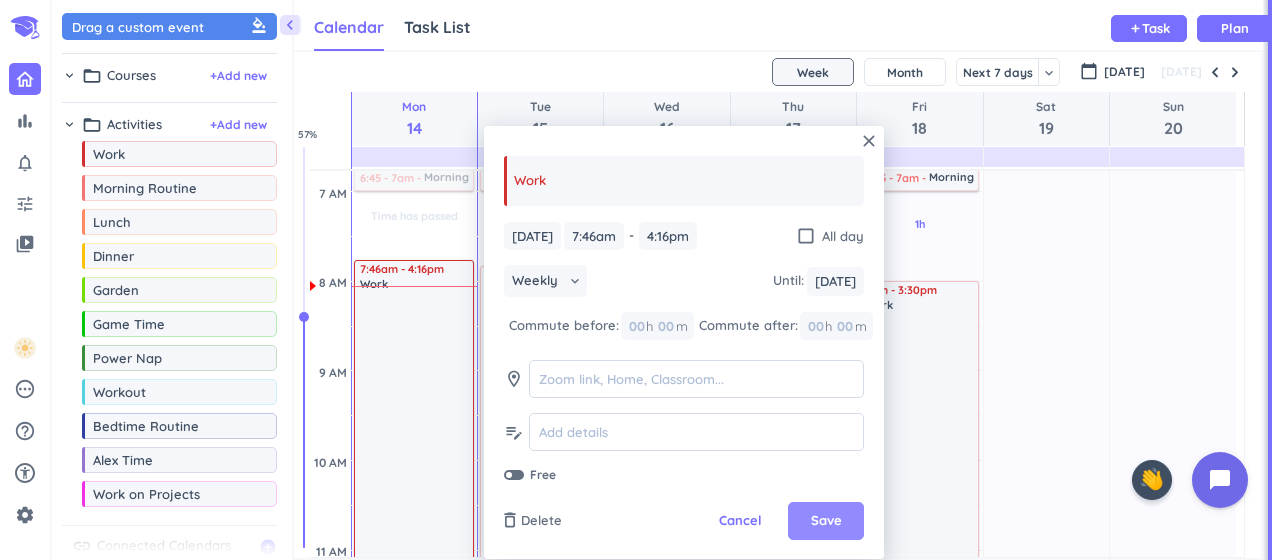 click on "Save" at bounding box center (826, 521) 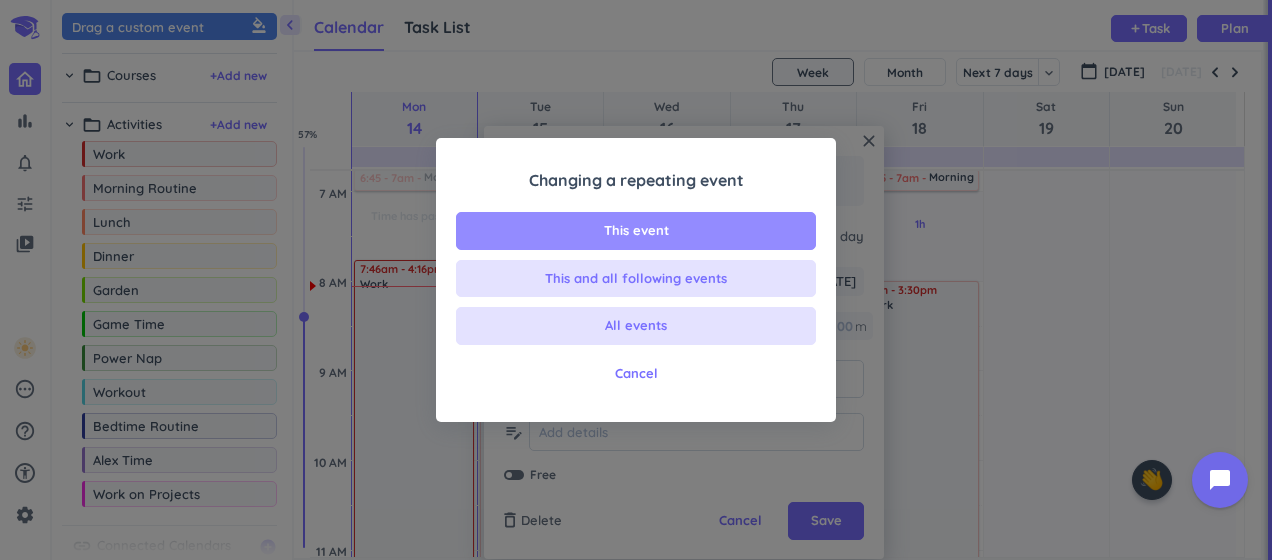 click on "This event" at bounding box center [636, 231] 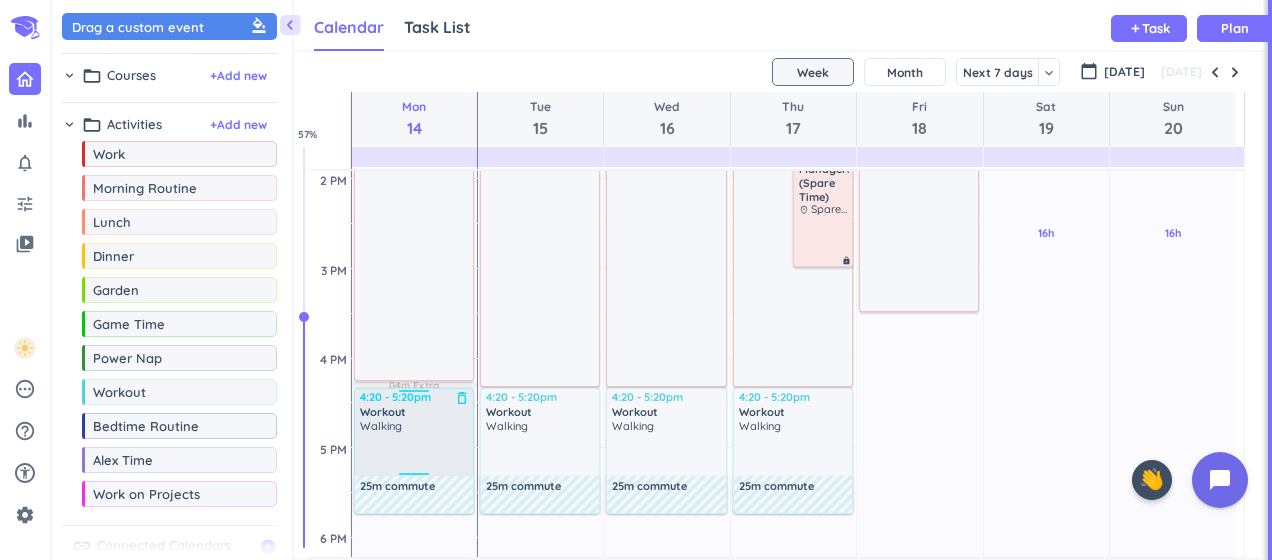 scroll, scrollTop: 1048, scrollLeft: 0, axis: vertical 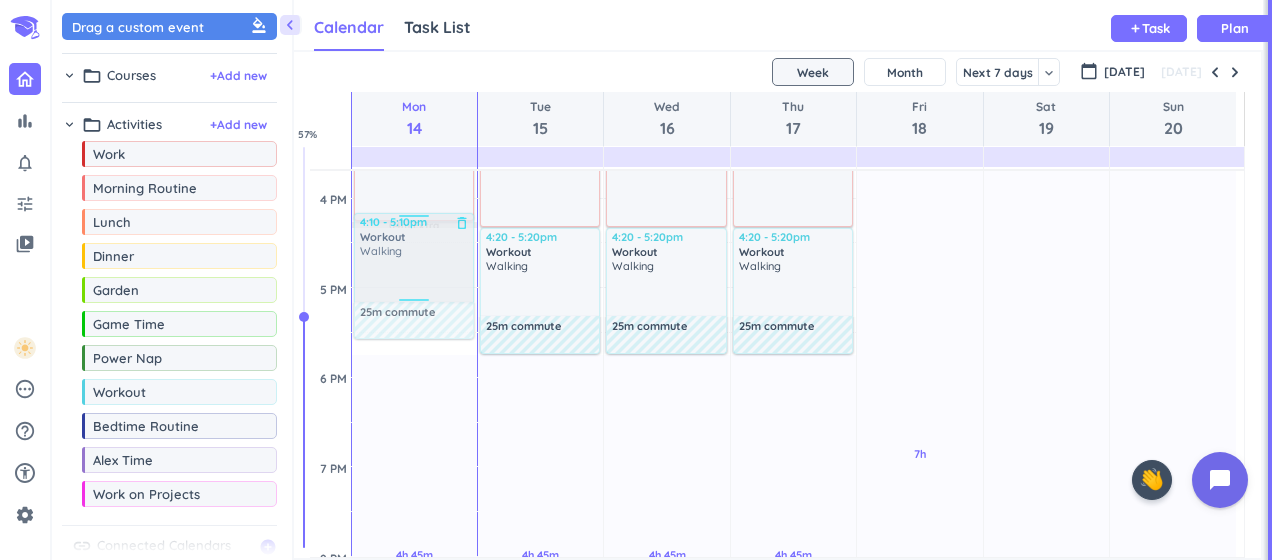 click on "Time has passed Past due Plan 4h 45m Past due Plan 04m Extra Adjust Awake Time Adjust Awake Time 6:45 - 7am Morning Routine delete_outline 7:46am - 4:16pm Work delete_outline 4:20 - 5:20pm Workout delete_outline Walking 25m commute 10:30 - 10:45pm Bedtime Routine delete_outline 4:10 - 5:10pm Workout delete_outline Walking 25m commute" at bounding box center (414, 198) 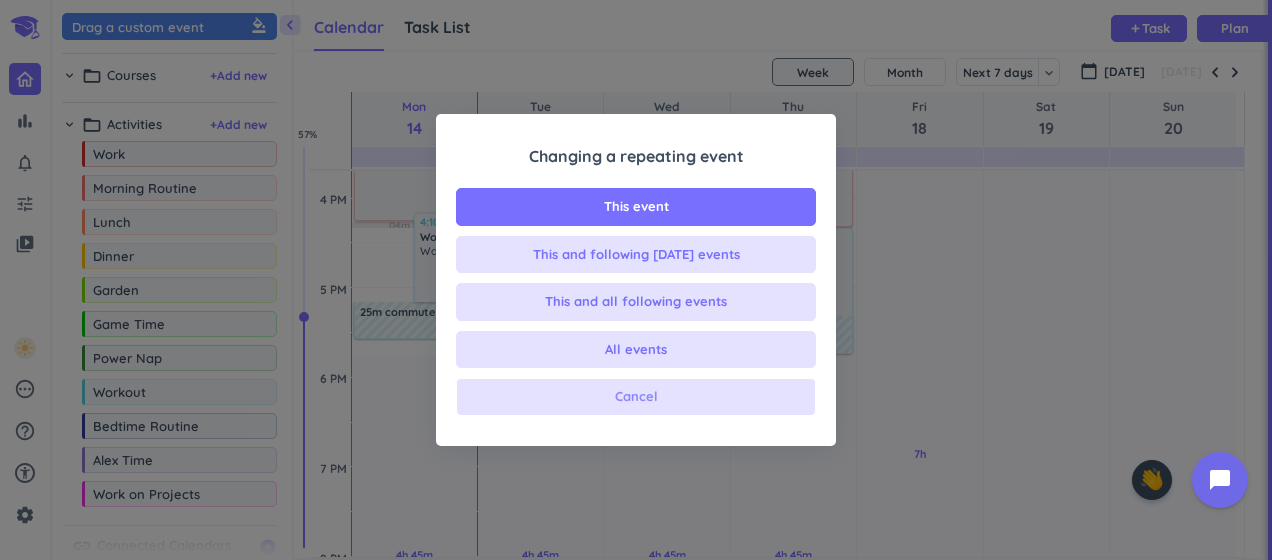 click on "Cancel" at bounding box center (636, 397) 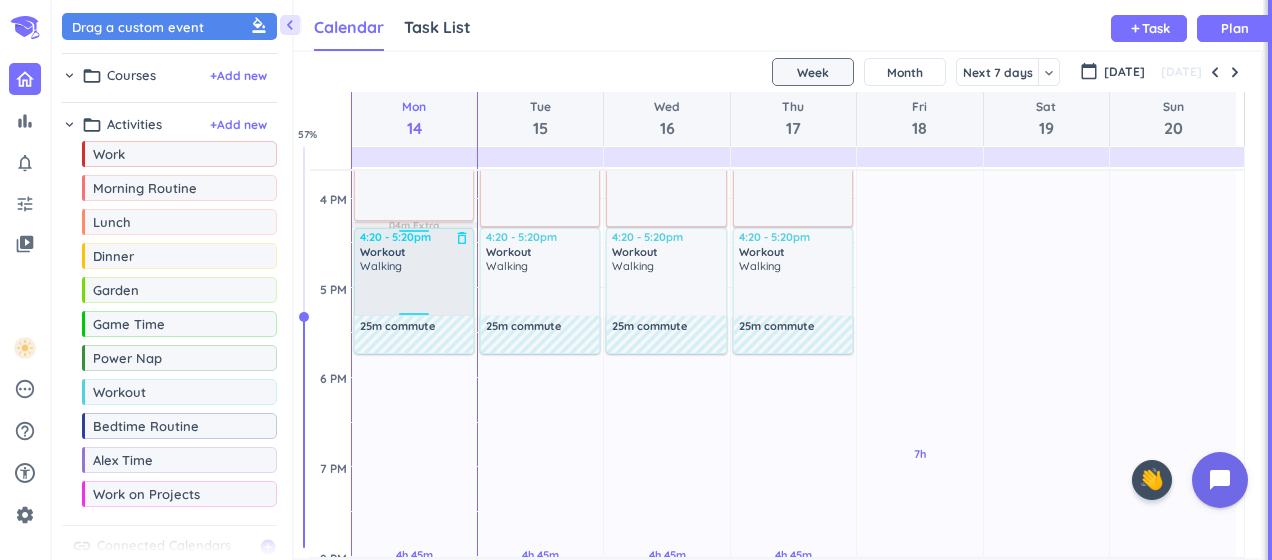 click on "Walking" at bounding box center (415, 287) 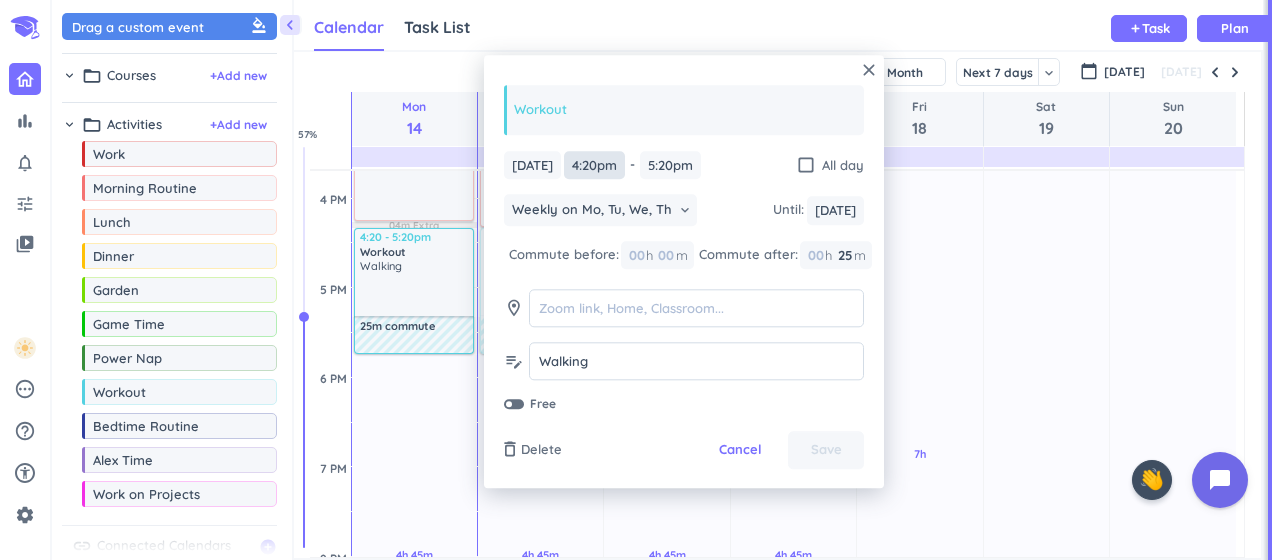 click on "4:20pm" at bounding box center (594, 165) 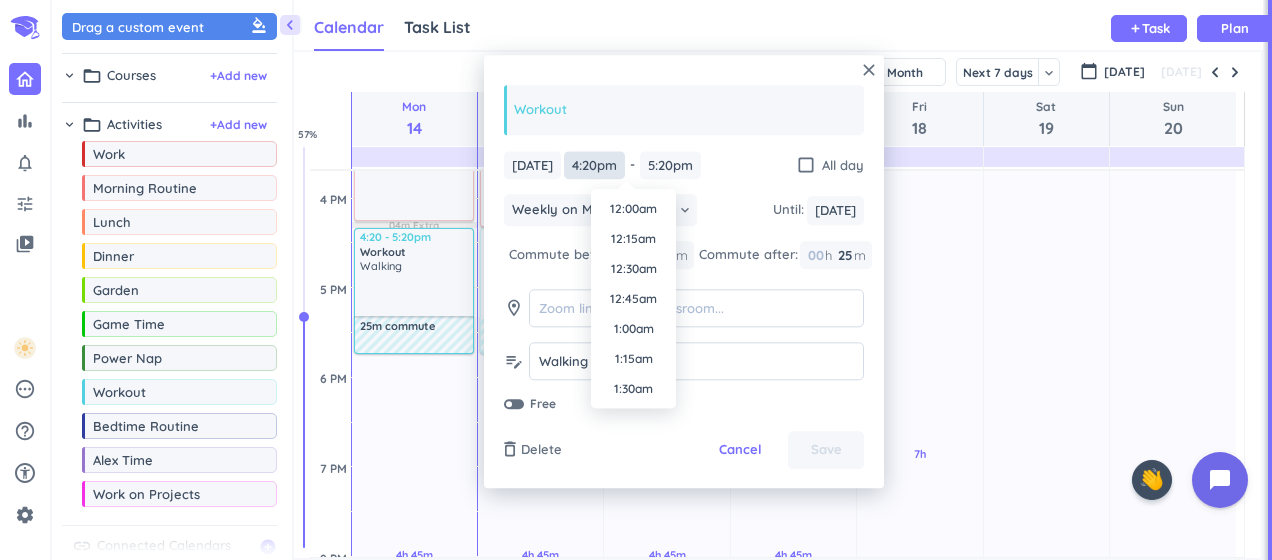 scroll, scrollTop: 1860, scrollLeft: 0, axis: vertical 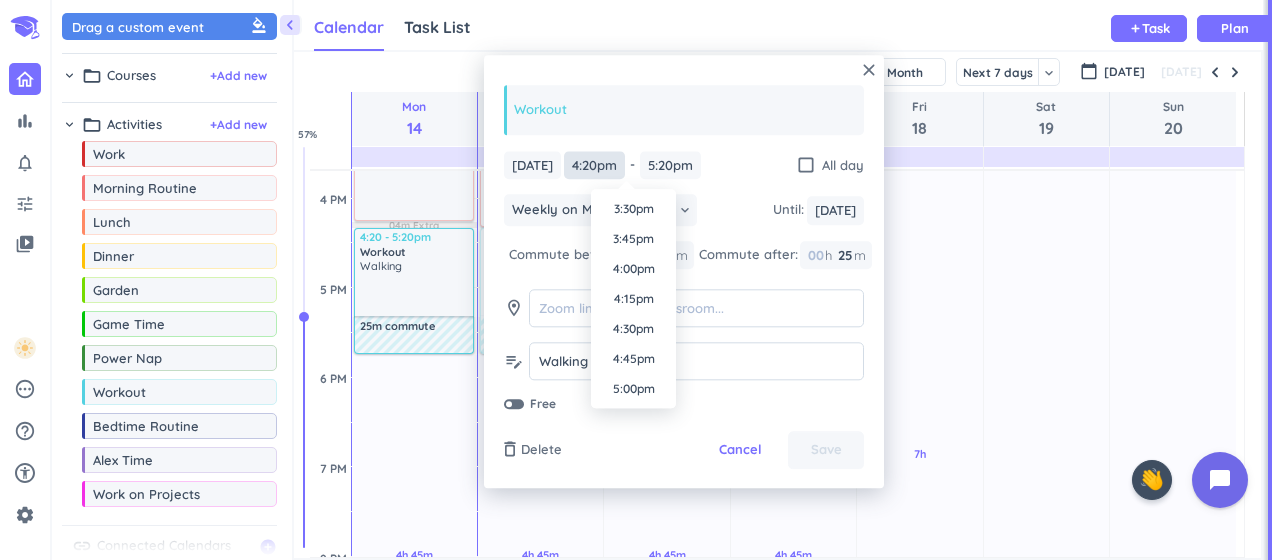 click on "4:20pm" at bounding box center (594, 165) 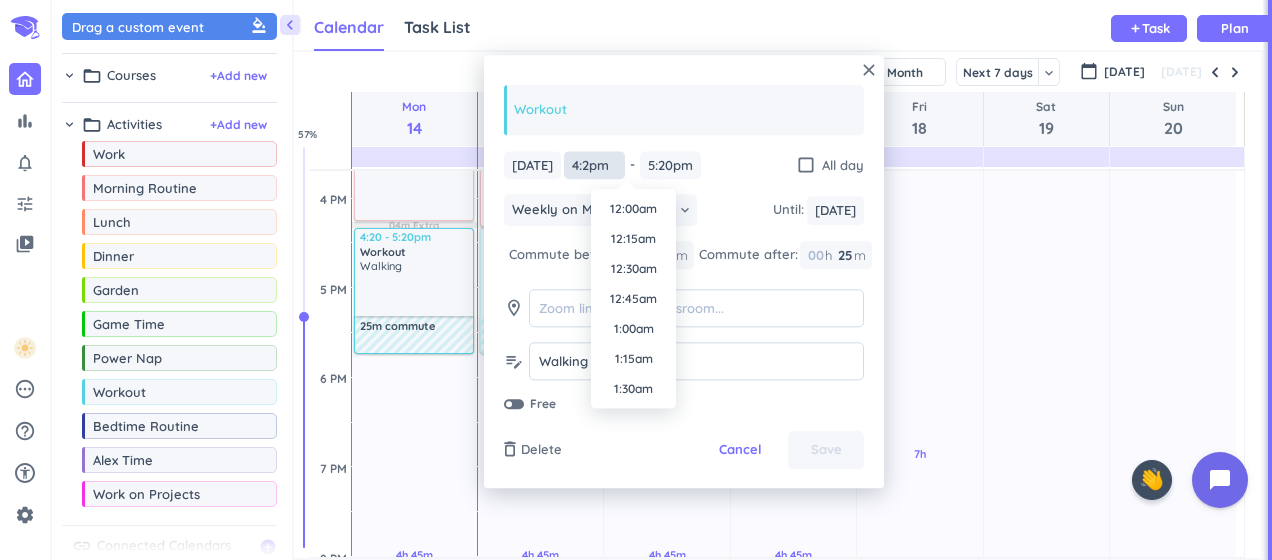 scroll, scrollTop: 1830, scrollLeft: 0, axis: vertical 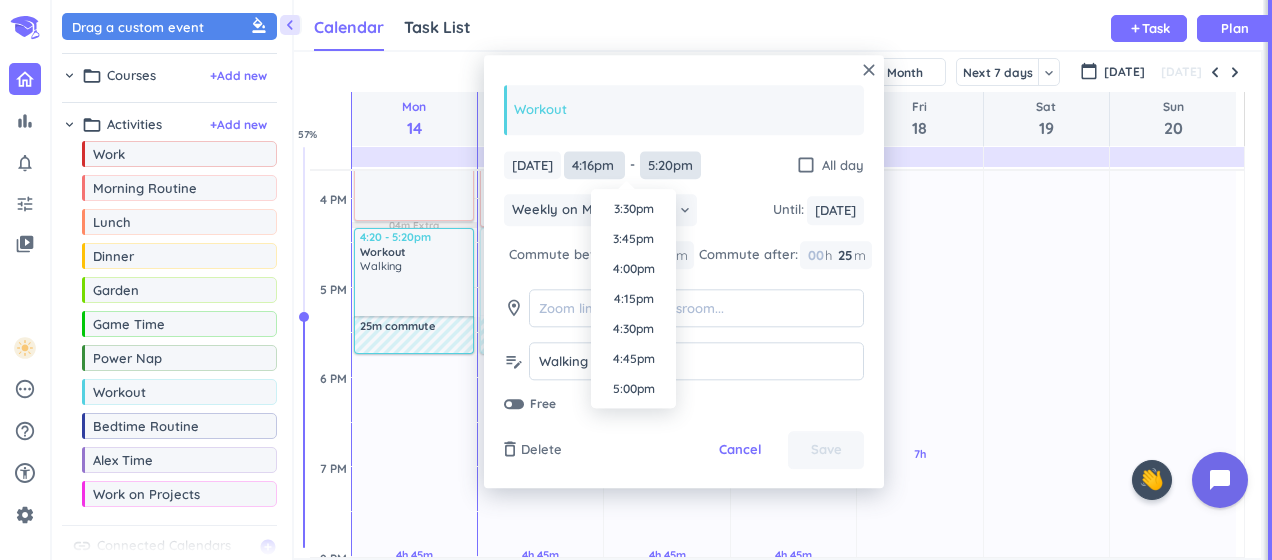 type on "4:16pm" 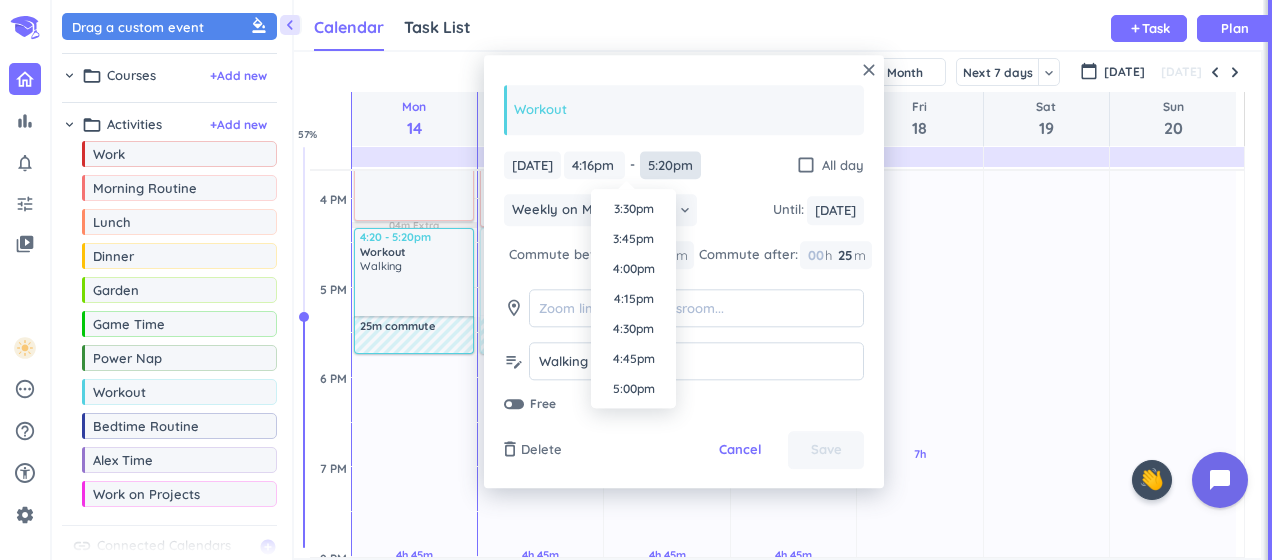 click on "5:20pm" at bounding box center (670, 165) 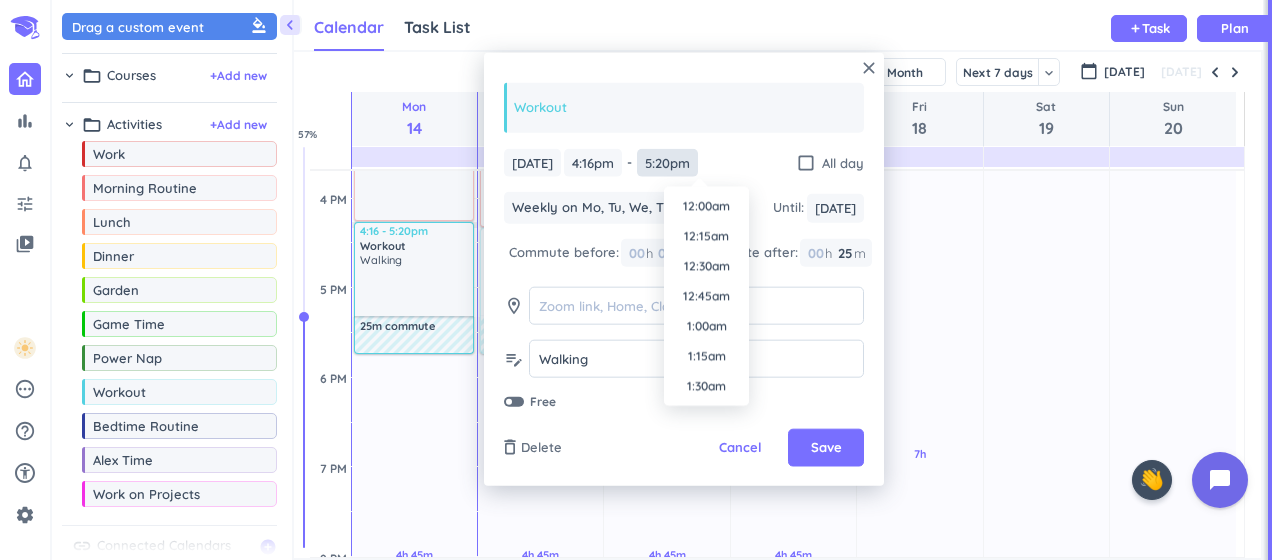 scroll, scrollTop: 1980, scrollLeft: 0, axis: vertical 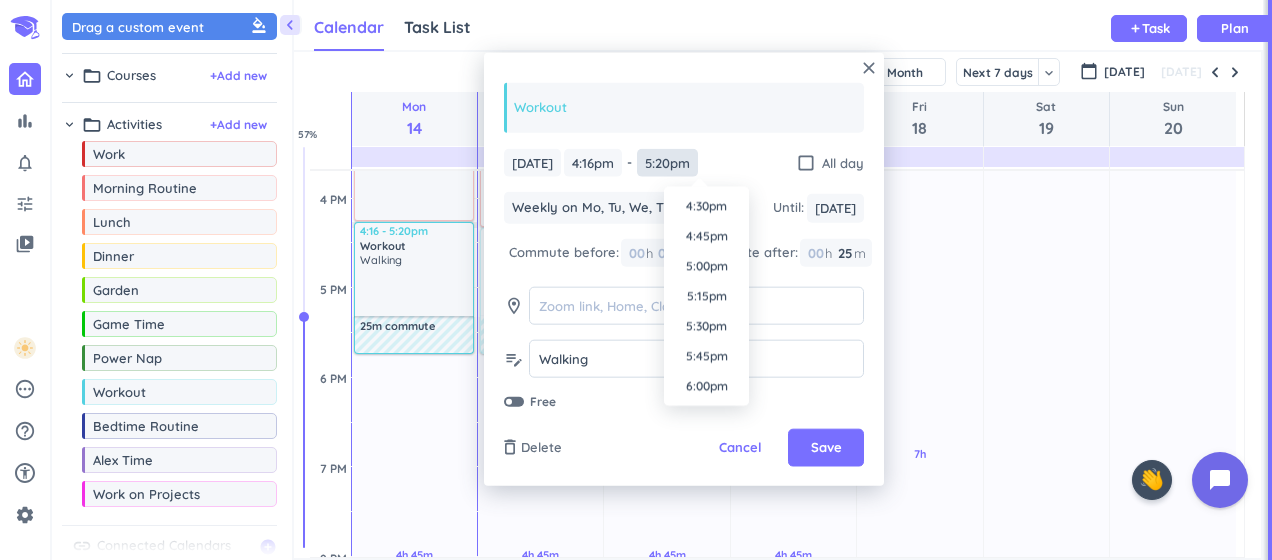 click on "5:20pm" at bounding box center [667, 162] 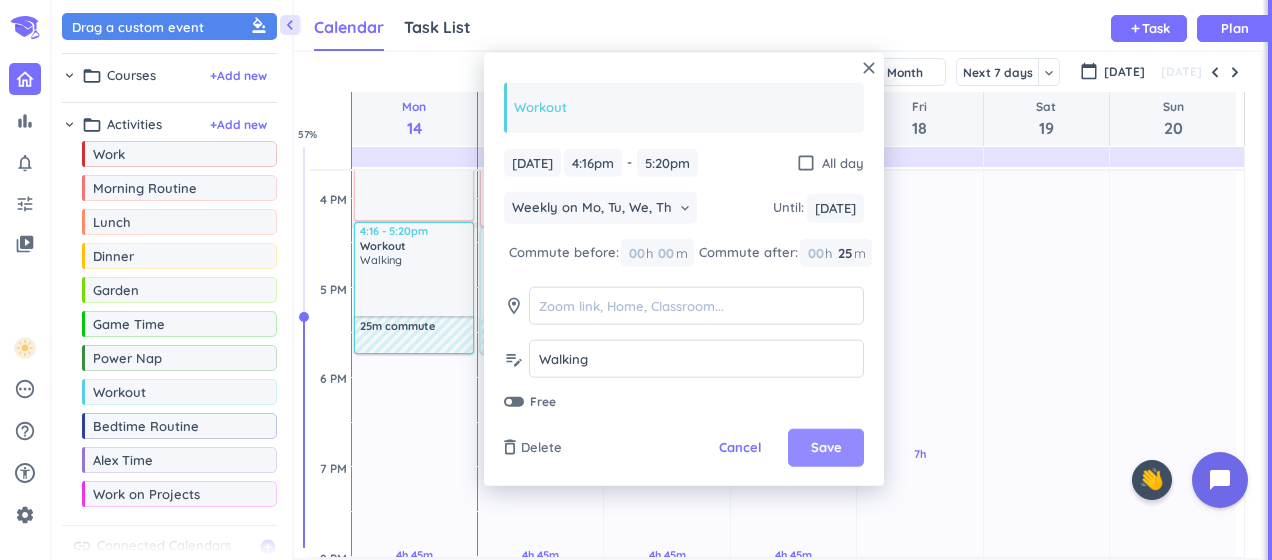 click on "Save" at bounding box center (826, 448) 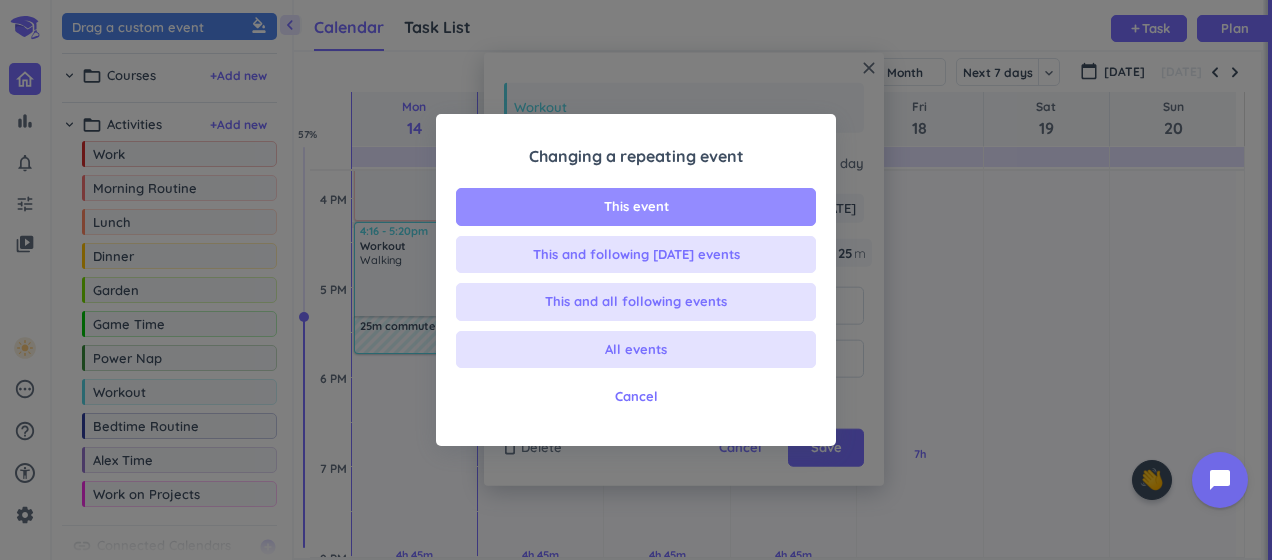 click on "This event" at bounding box center [636, 207] 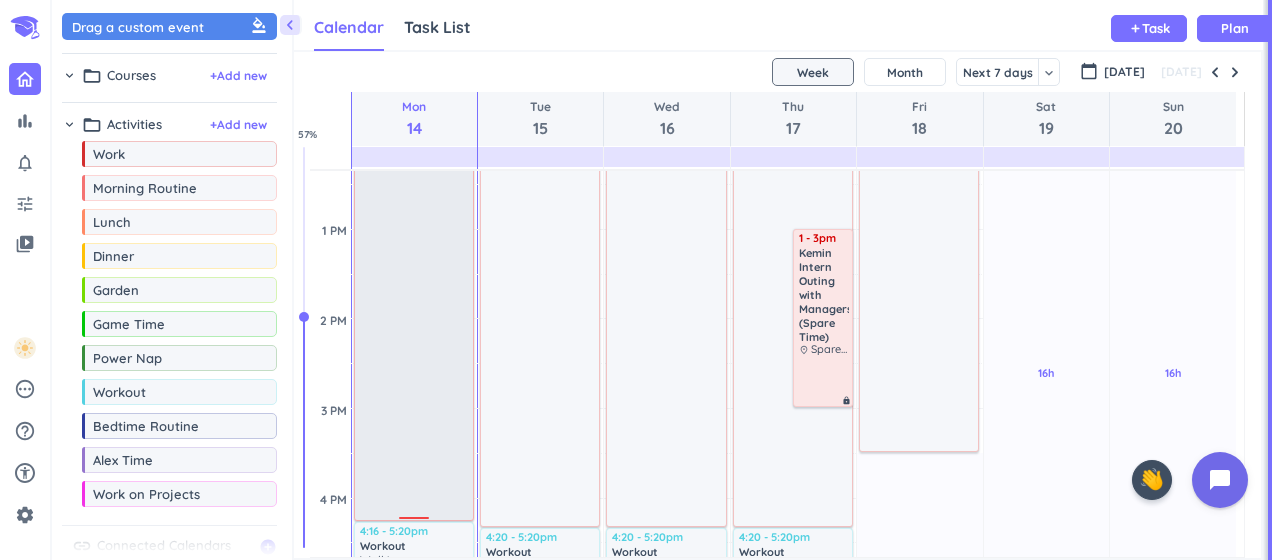 scroll, scrollTop: 948, scrollLeft: 0, axis: vertical 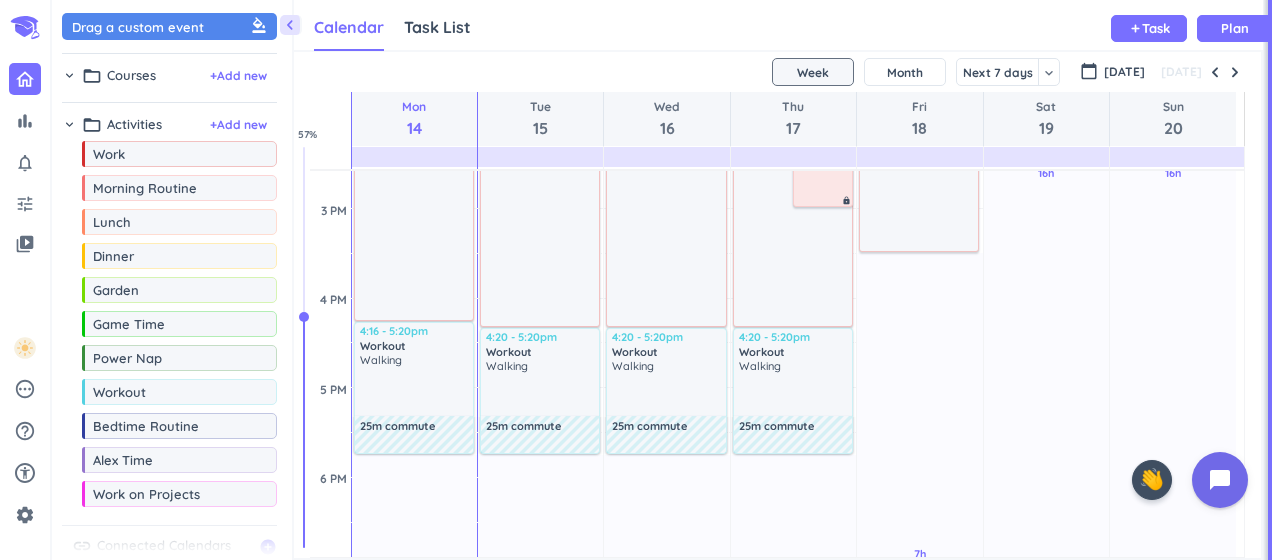 click at bounding box center [414, 442] 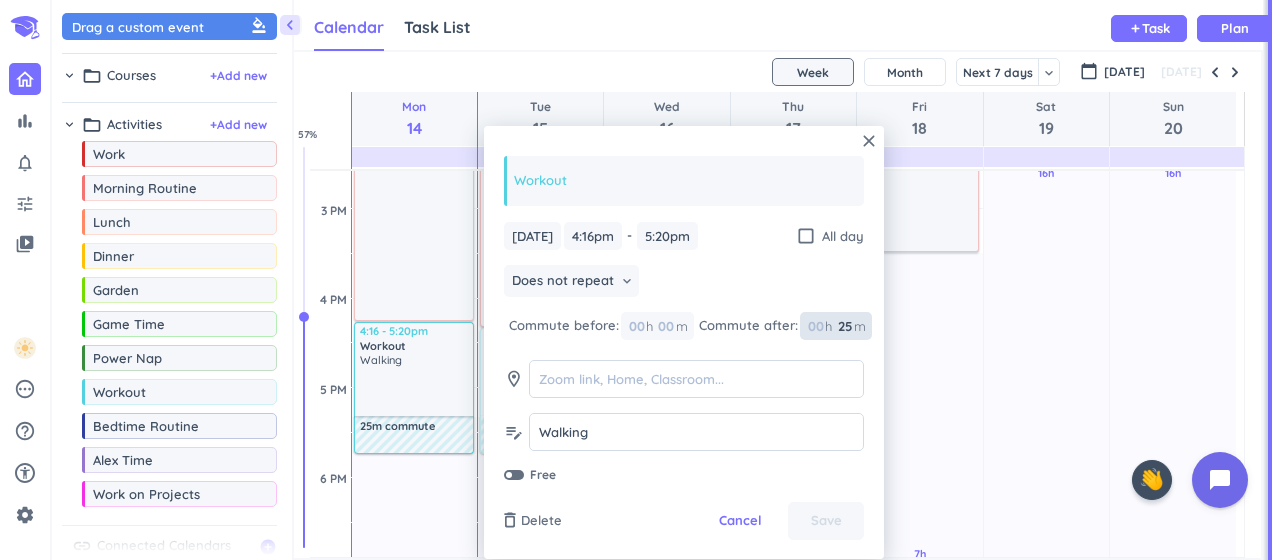 click on "25" at bounding box center [843, 326] 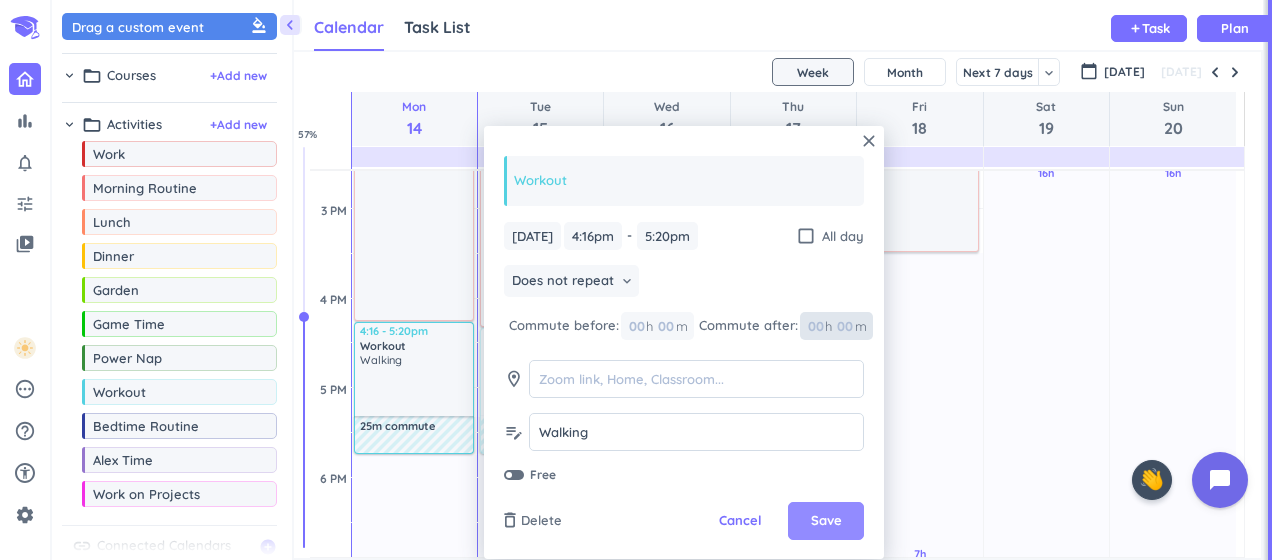 type 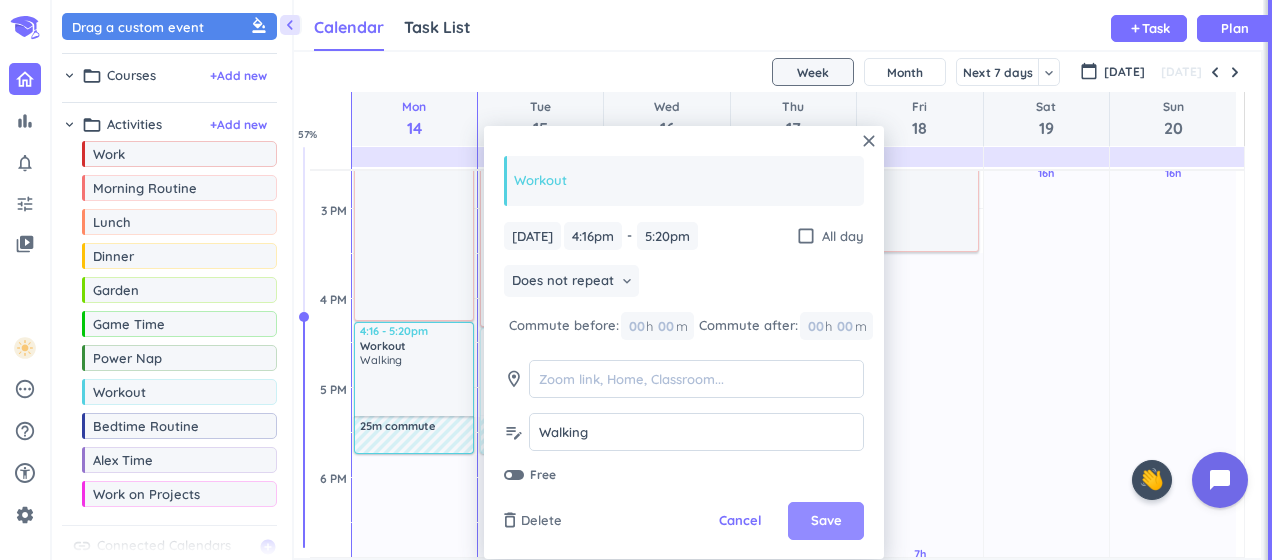 click on "Save" at bounding box center [826, 521] 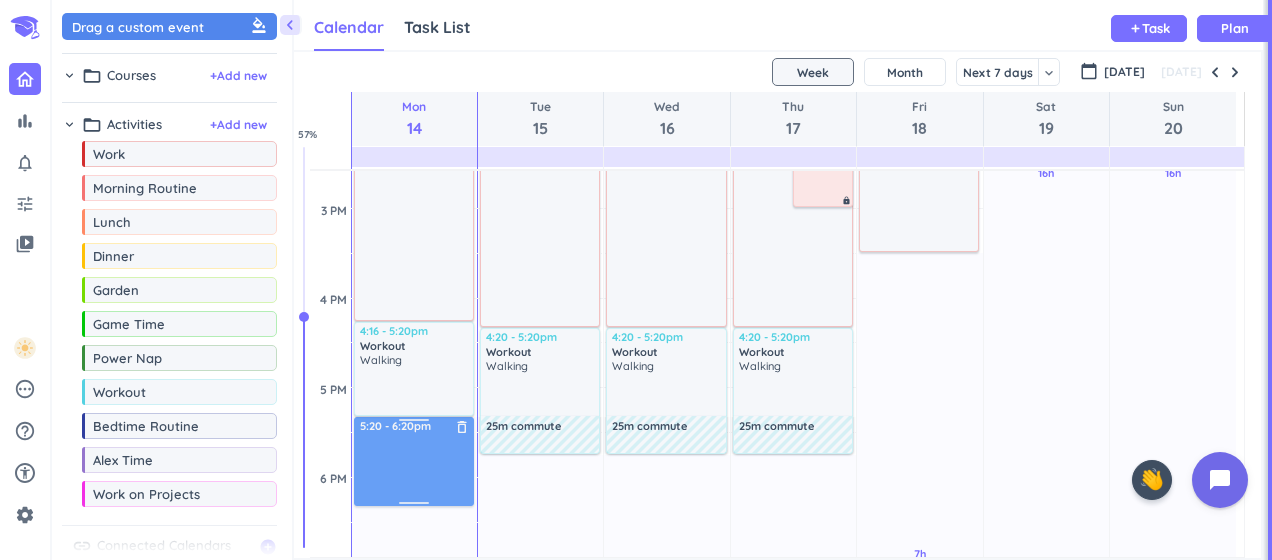 drag, startPoint x: 117, startPoint y: 23, endPoint x: 414, endPoint y: 424, distance: 499.00903 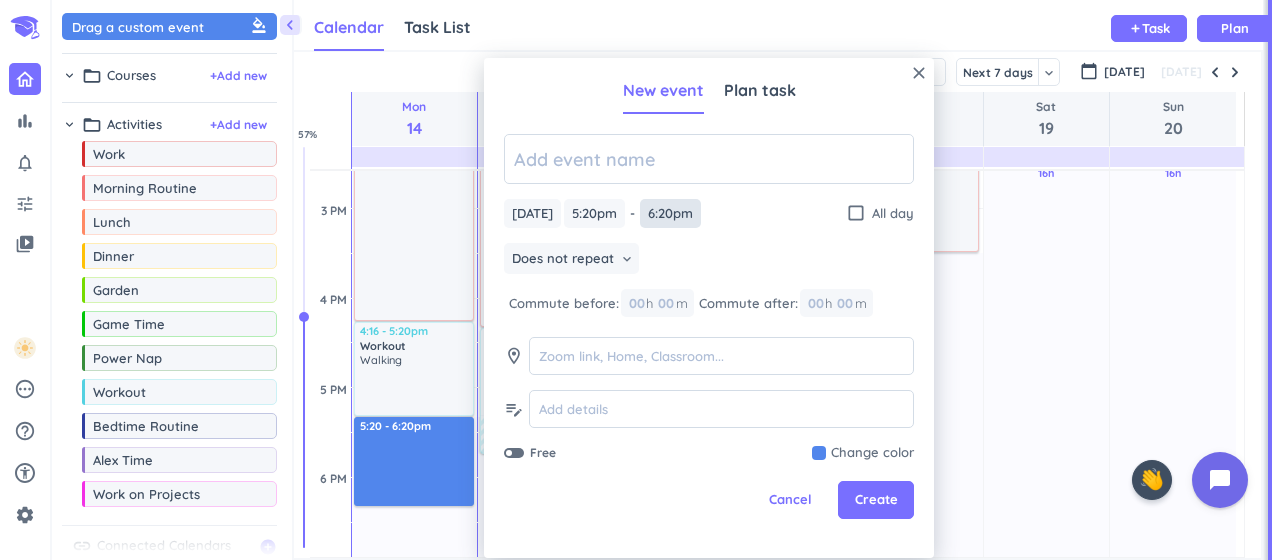click on "6:20pm" at bounding box center [670, 213] 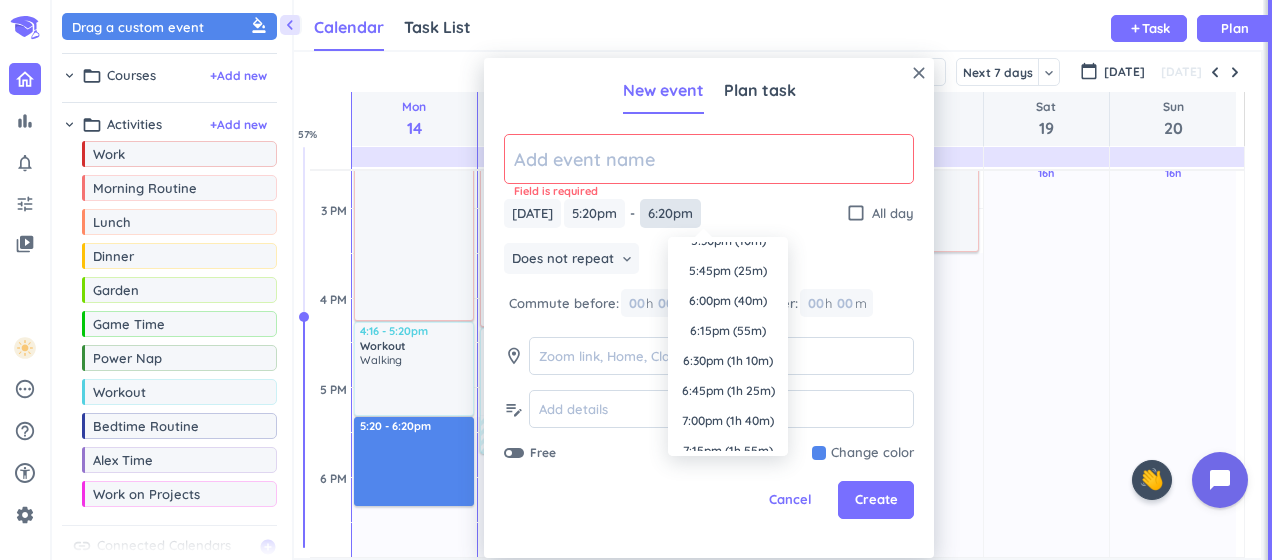 scroll, scrollTop: 0, scrollLeft: 0, axis: both 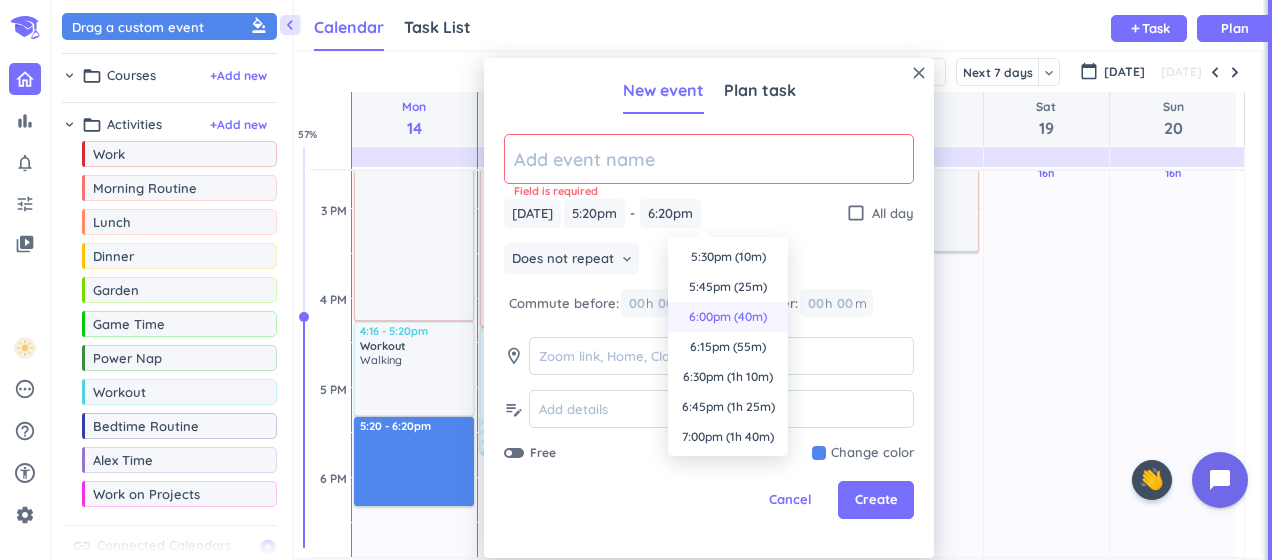 click on "6:00pm (40m)" at bounding box center (728, 317) 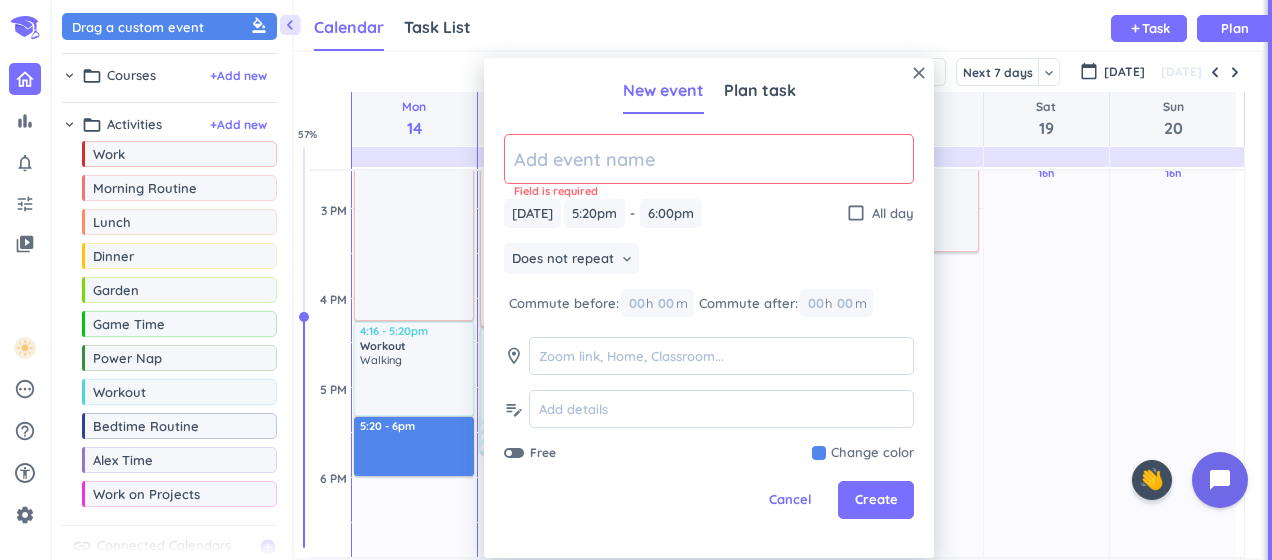 click 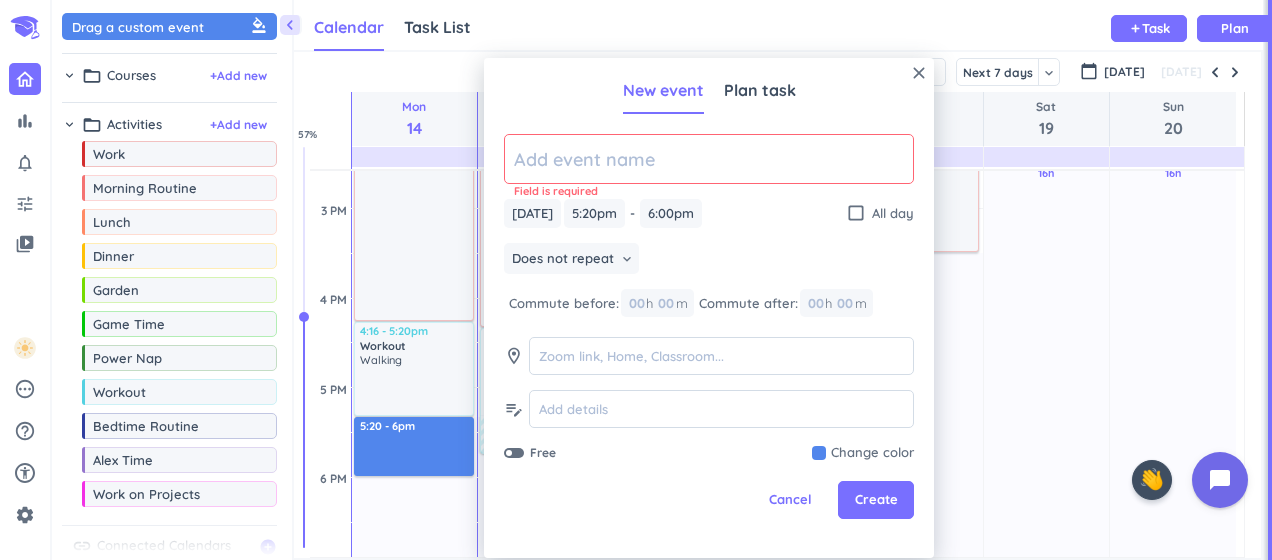 type on "Chicken Feed" 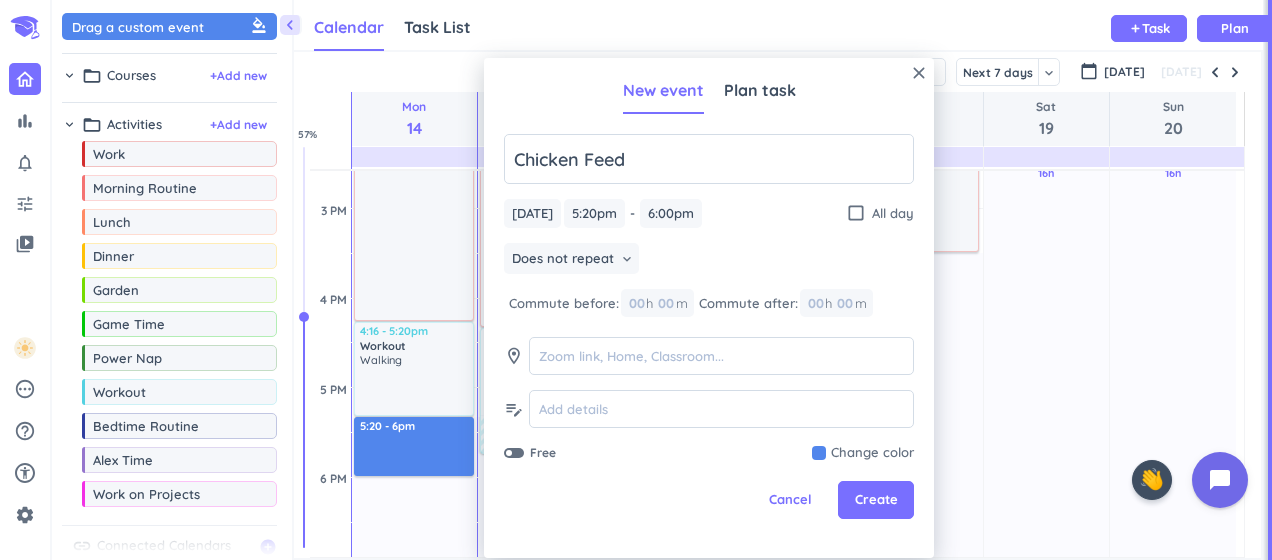 click at bounding box center (863, 453) 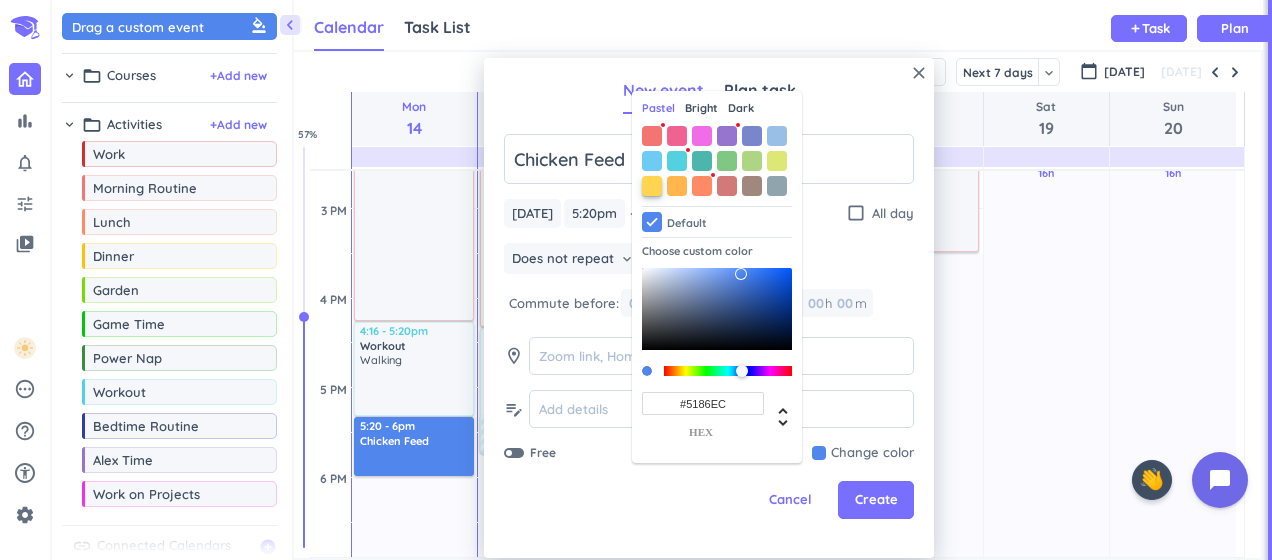 click at bounding box center [652, 186] 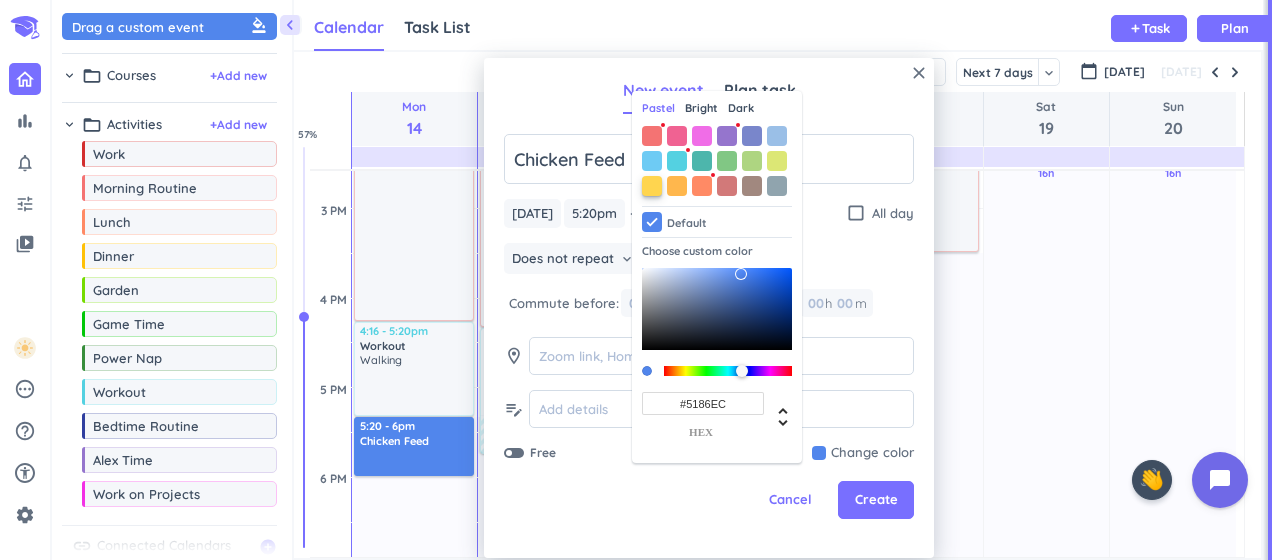 type on "#FFD54F" 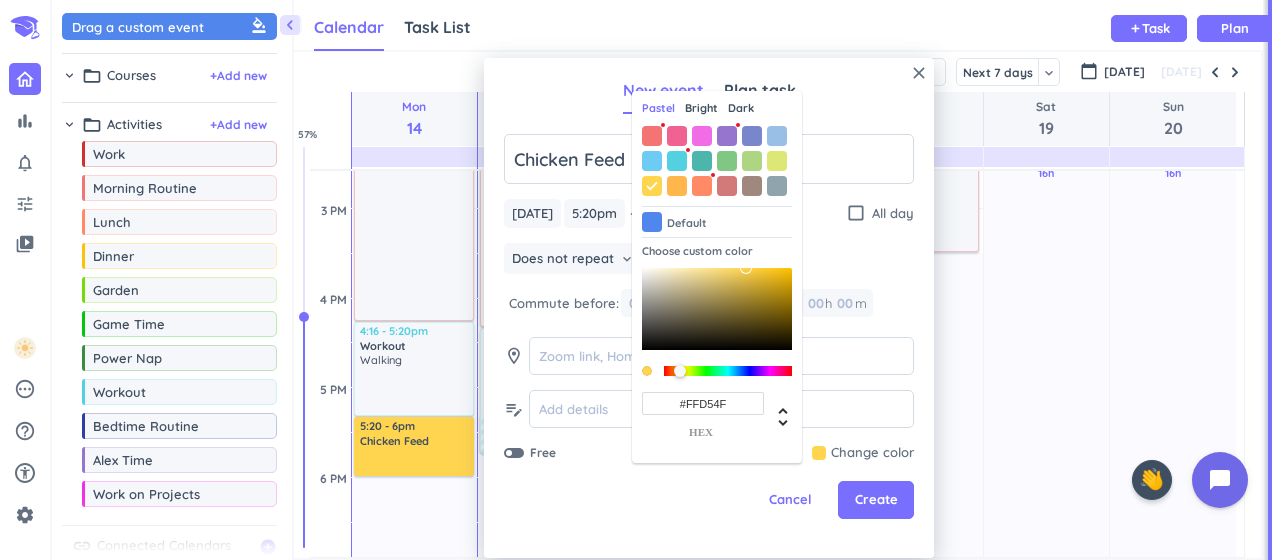 click on "Cancel Create" at bounding box center (709, 500) 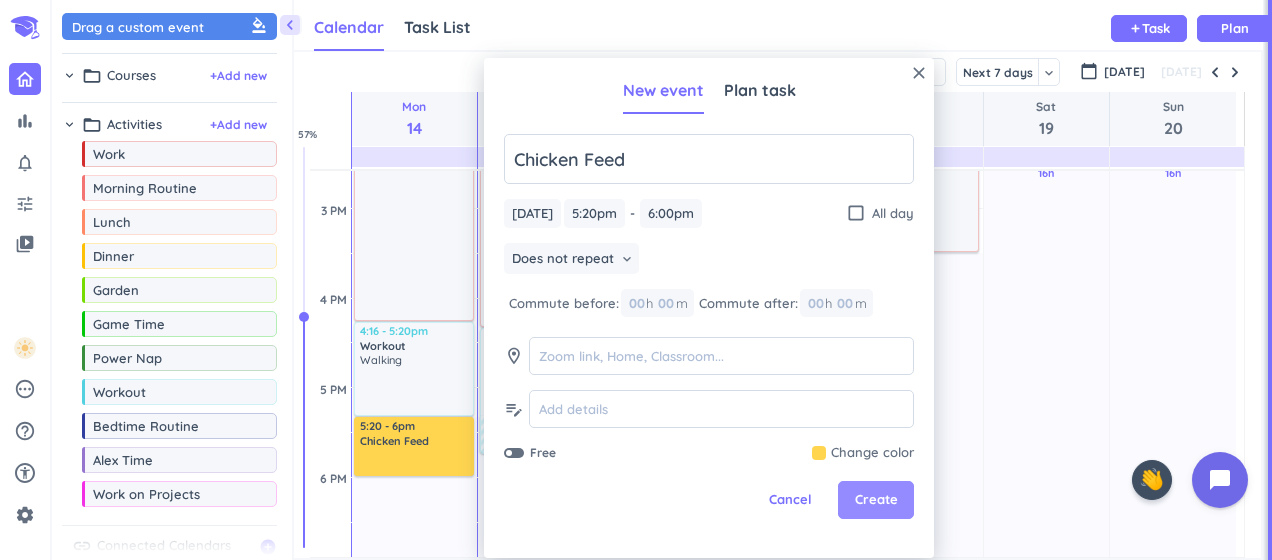 click on "Create" at bounding box center [876, 500] 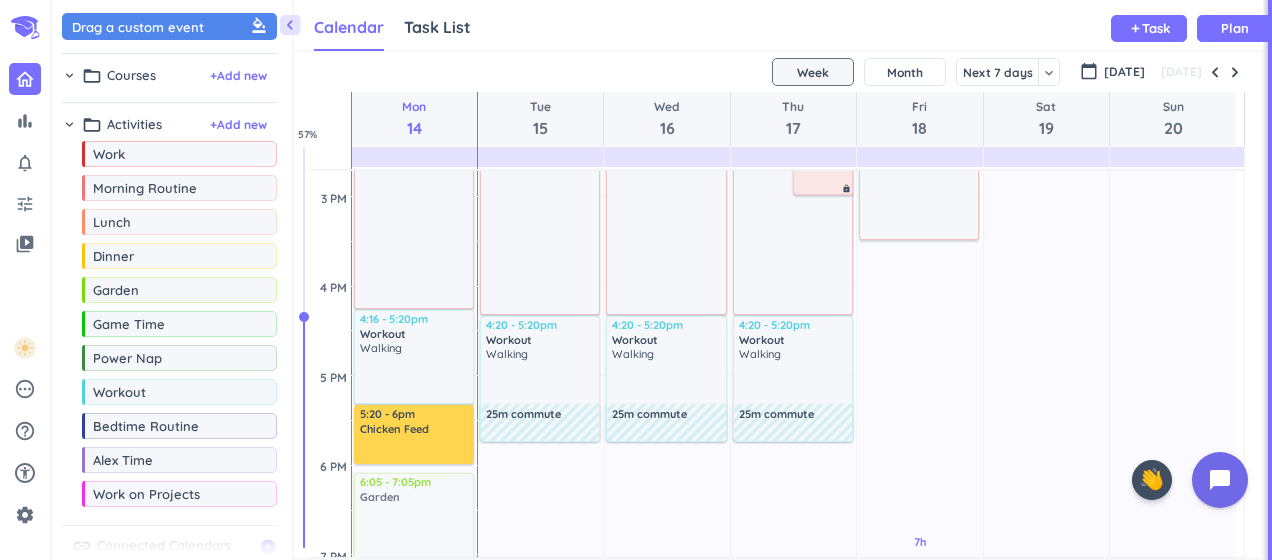 scroll, scrollTop: 960, scrollLeft: 0, axis: vertical 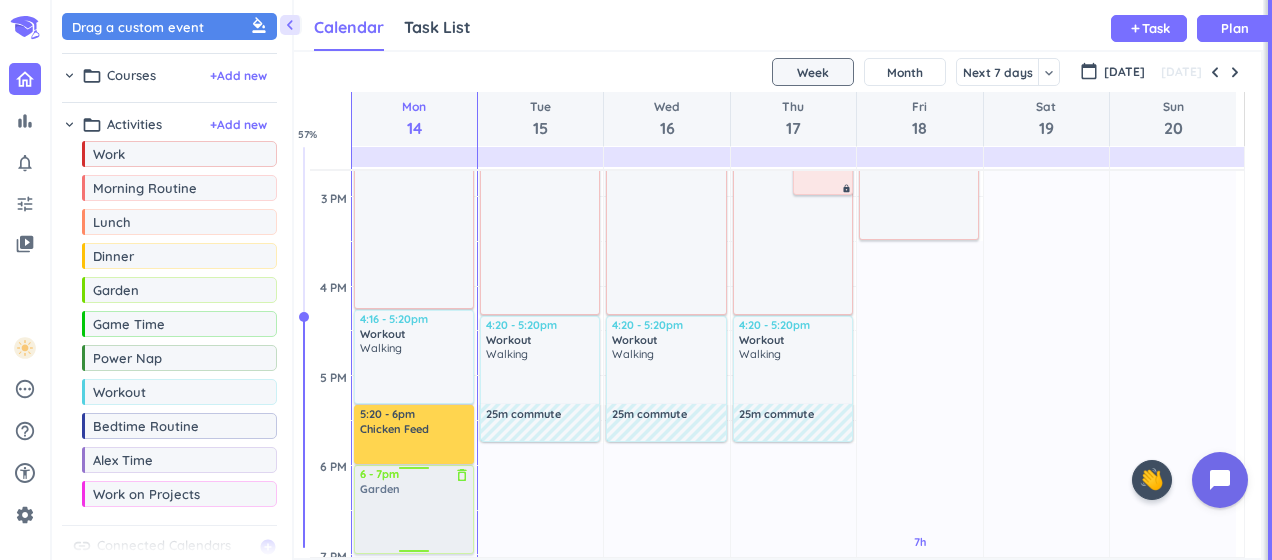 drag, startPoint x: 125, startPoint y: 294, endPoint x: 406, endPoint y: 468, distance: 330.51022 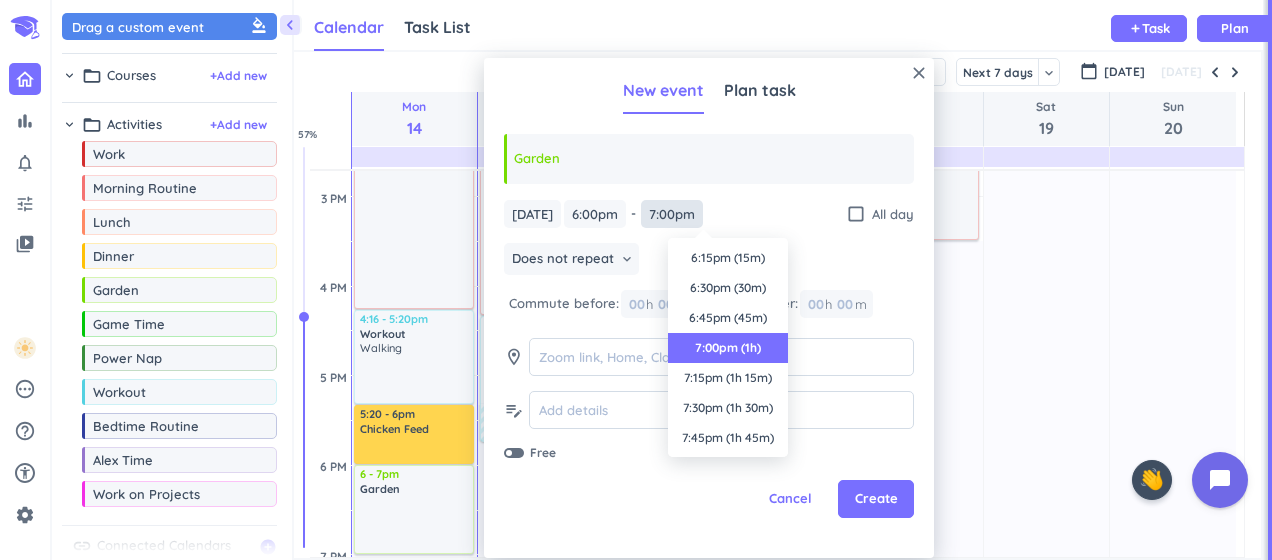 click on "7:00pm" at bounding box center [672, 214] 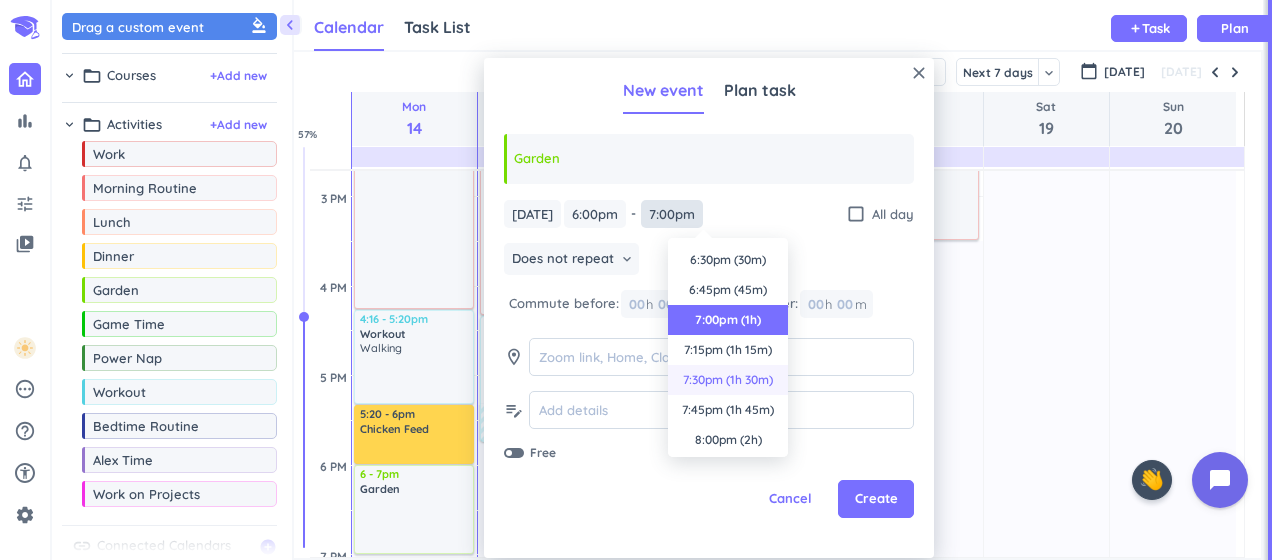 scroll, scrollTop: 0, scrollLeft: 0, axis: both 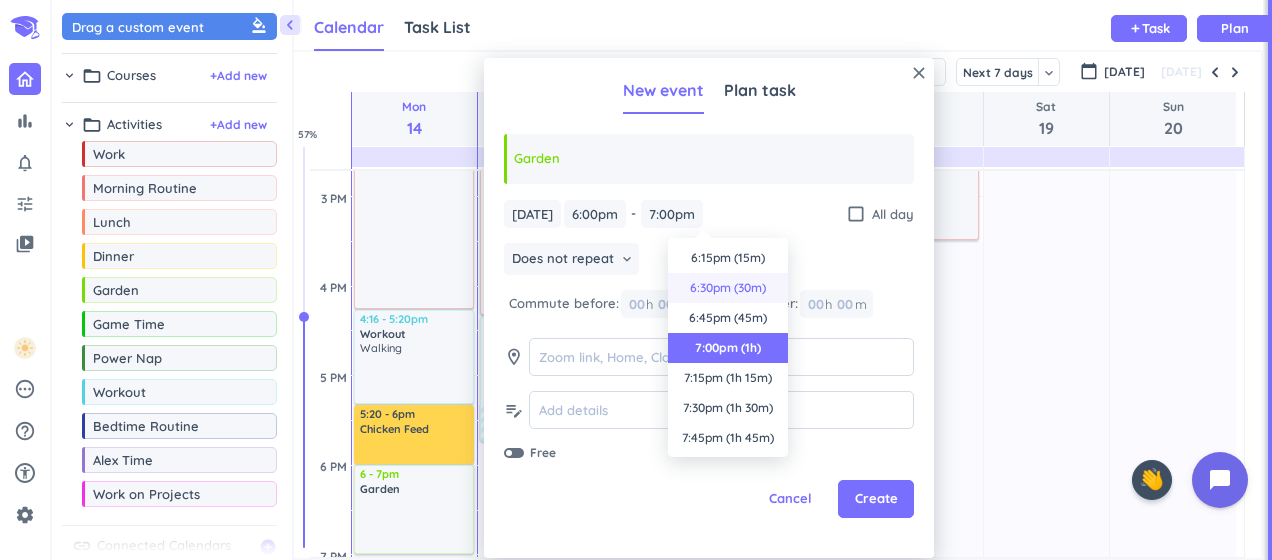 click on "6:30pm (30m)" at bounding box center [728, 288] 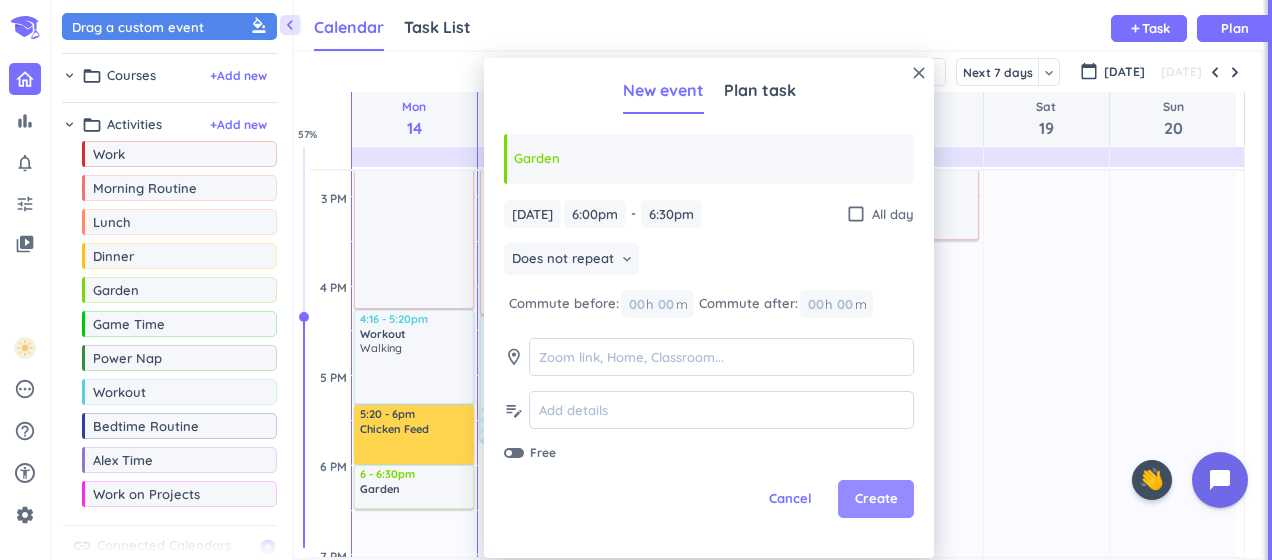 click on "Create" at bounding box center [876, 499] 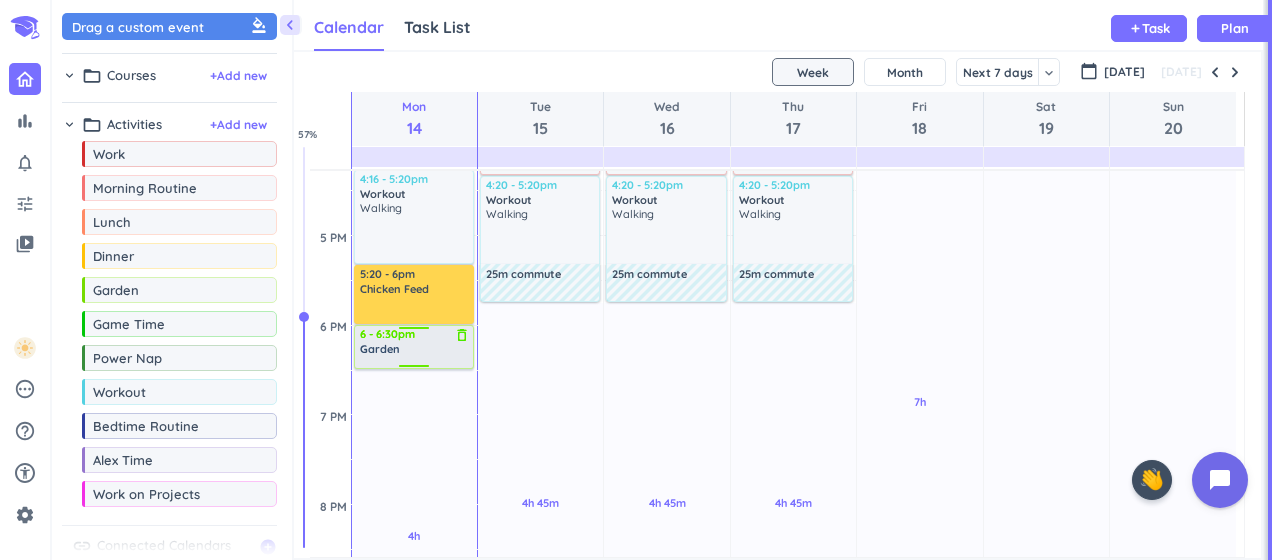 scroll, scrollTop: 1160, scrollLeft: 0, axis: vertical 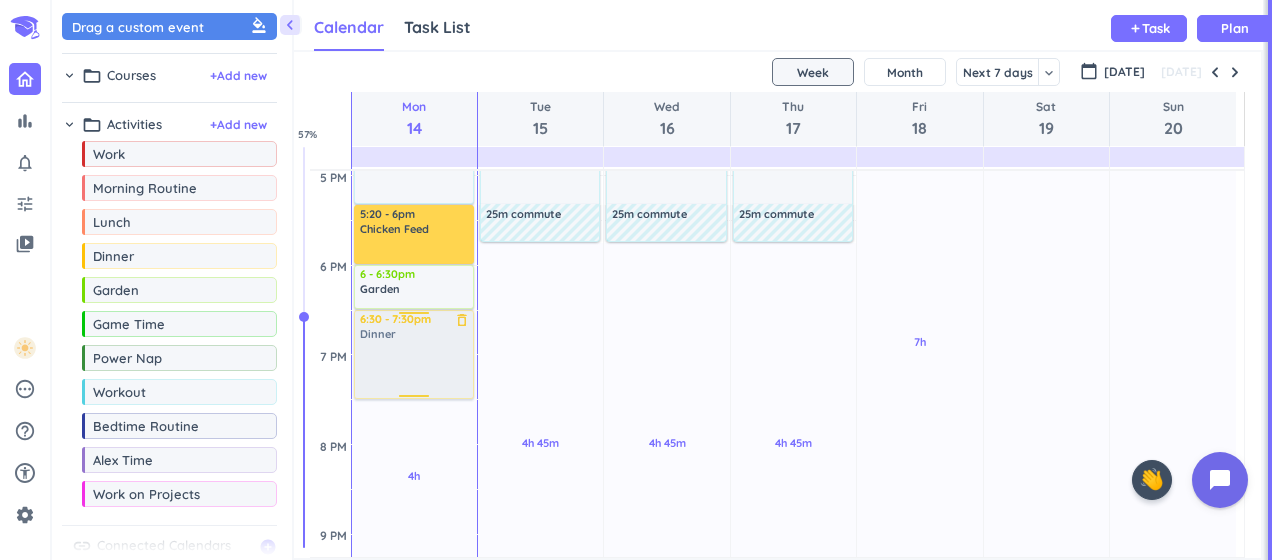 drag, startPoint x: 129, startPoint y: 254, endPoint x: 409, endPoint y: 314, distance: 286.3564 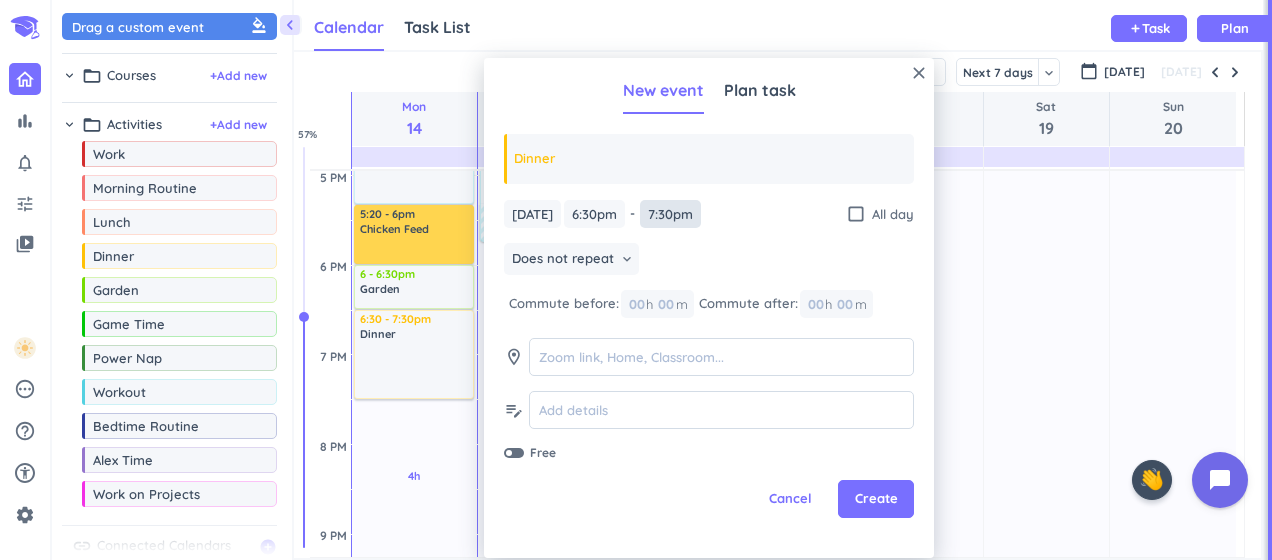 click on "7:30pm" at bounding box center [670, 214] 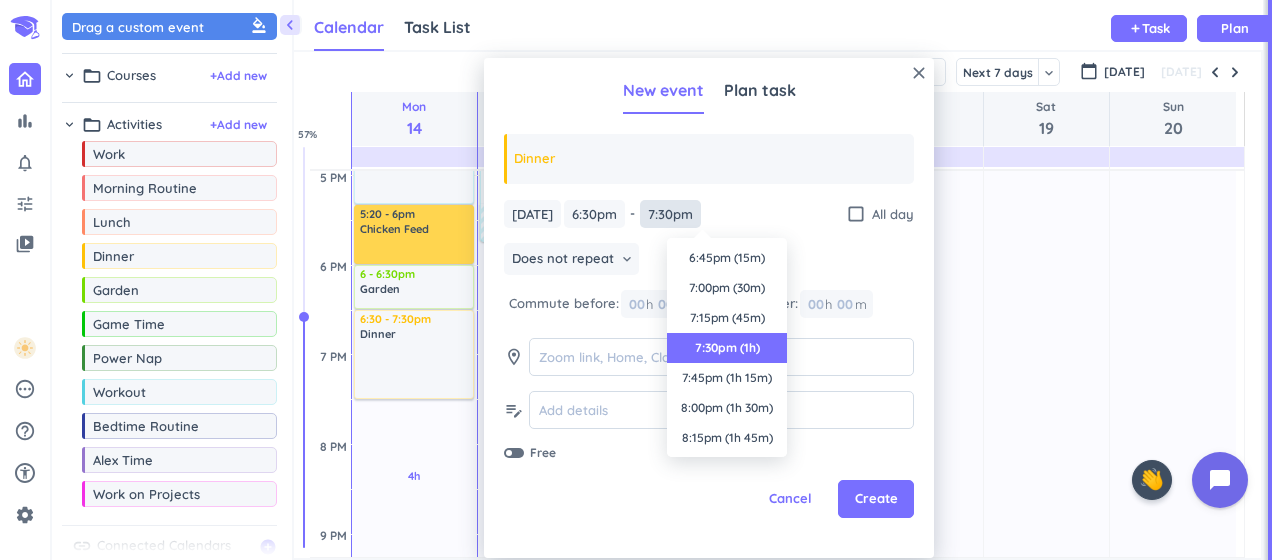 scroll, scrollTop: 90, scrollLeft: 0, axis: vertical 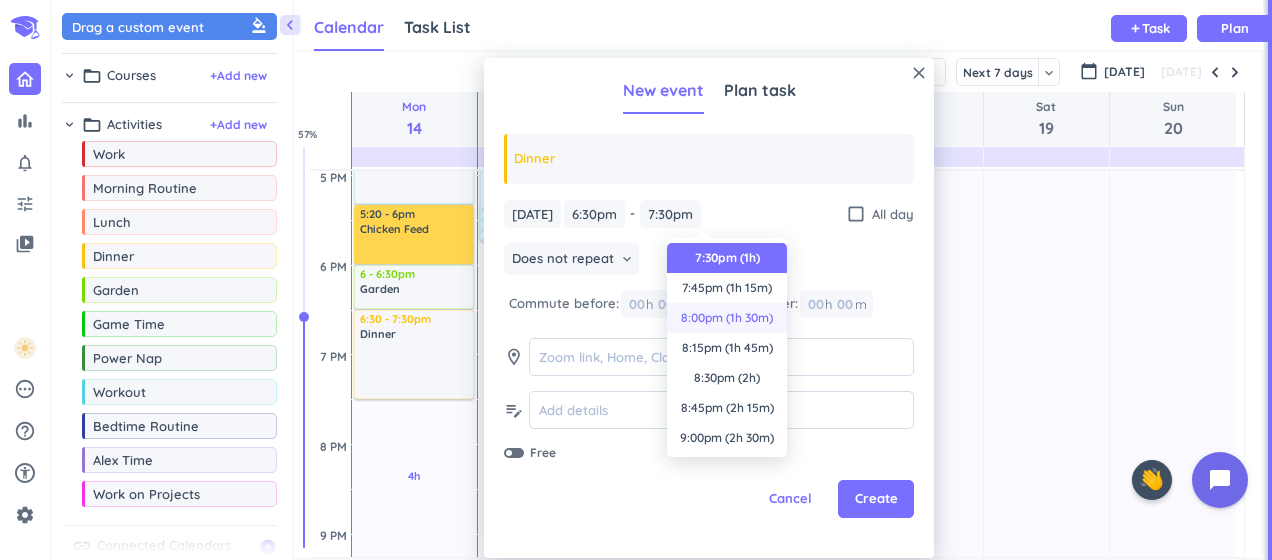 click on "8:00pm (1h 30m)" at bounding box center (727, 318) 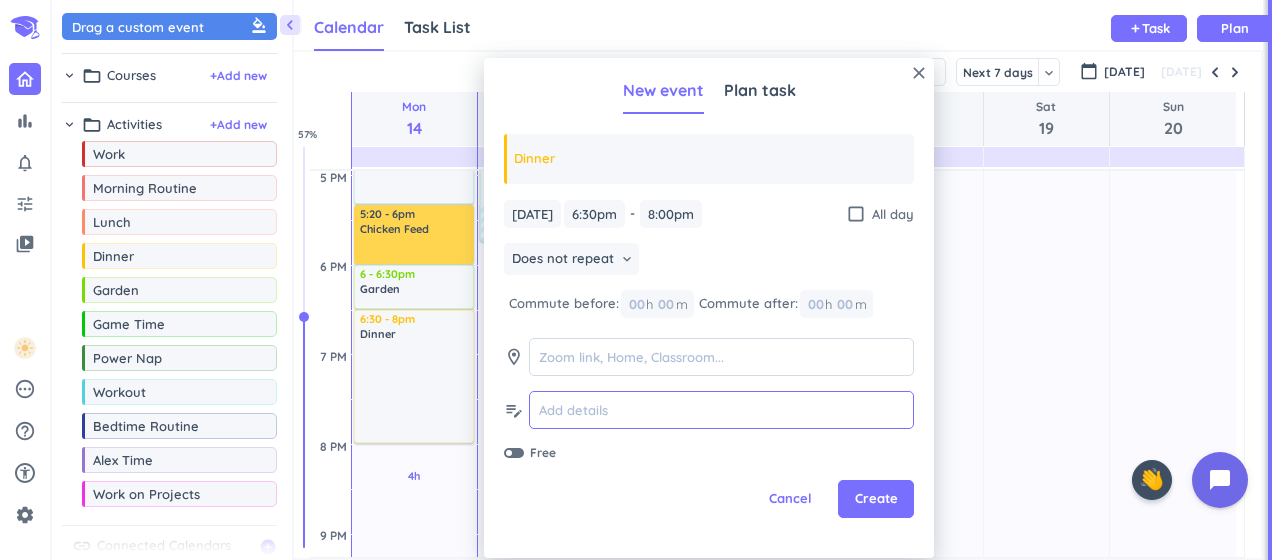 click at bounding box center [721, 410] 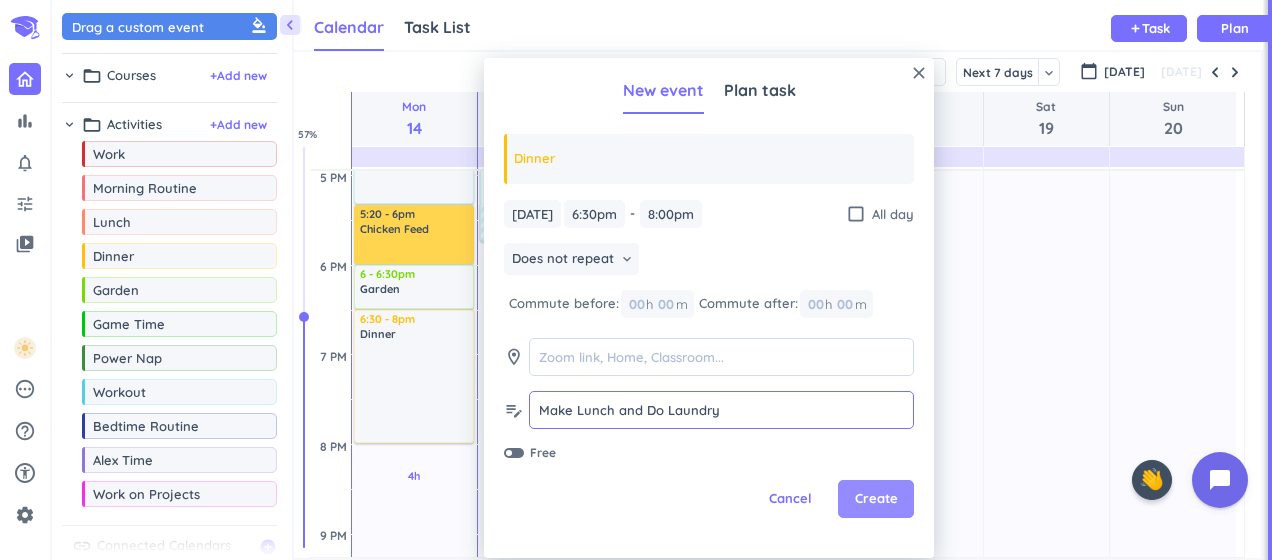 type on "Make Lunch and Do Laundry" 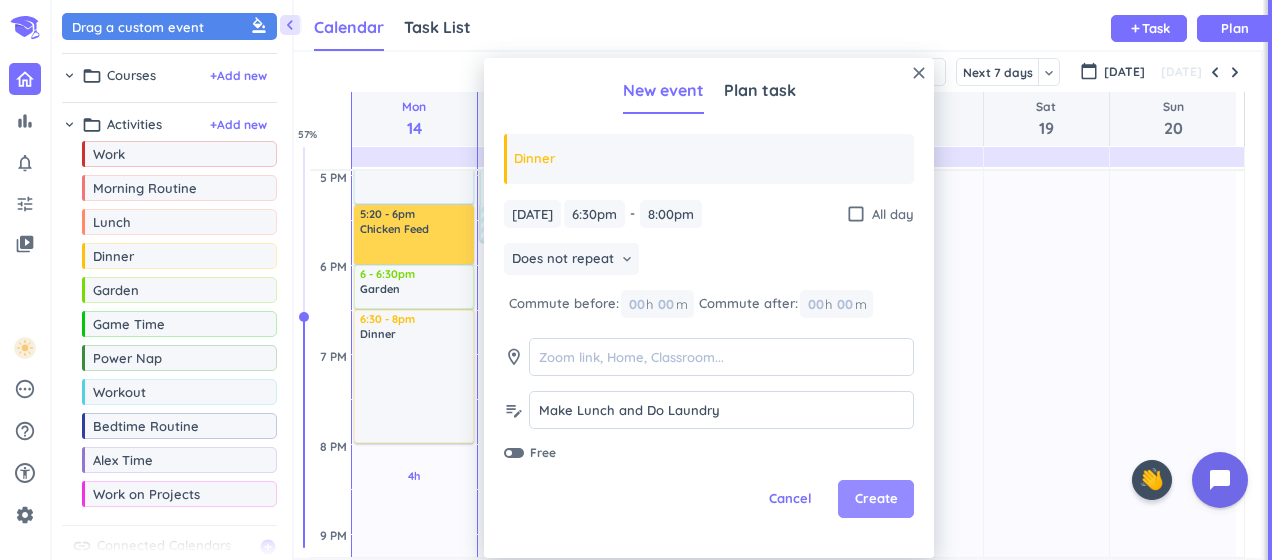 click on "Create" at bounding box center [876, 499] 